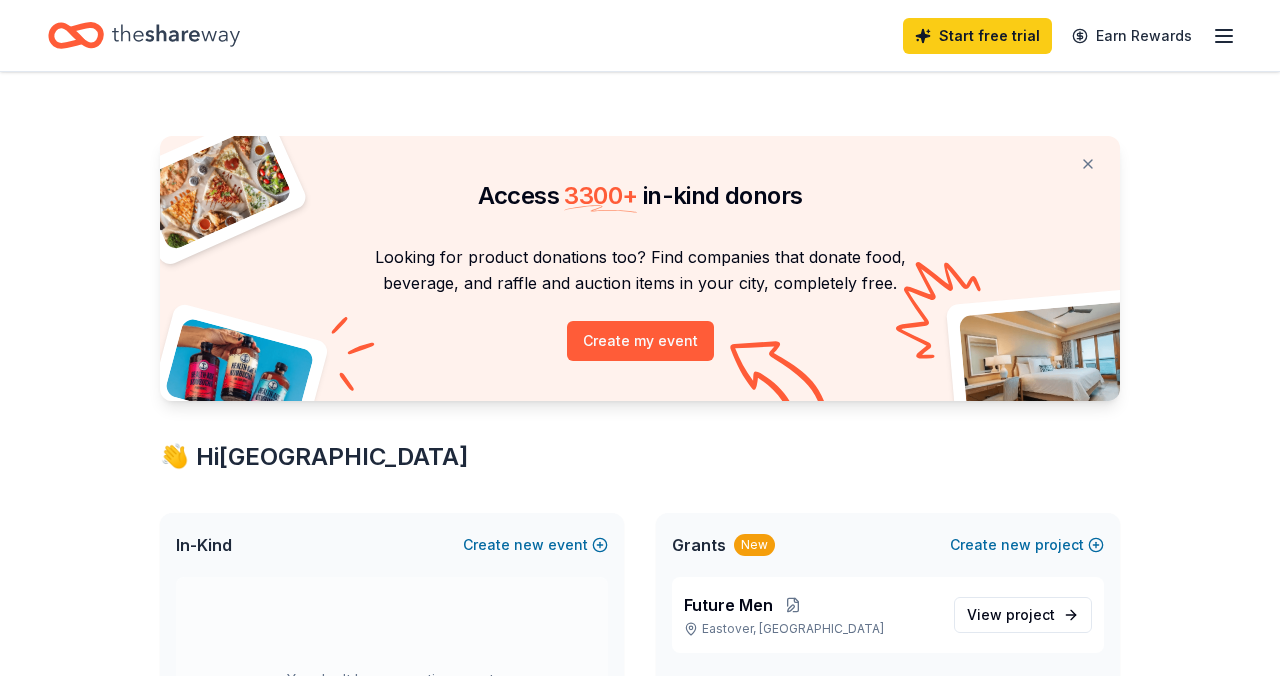 scroll, scrollTop: 0, scrollLeft: 0, axis: both 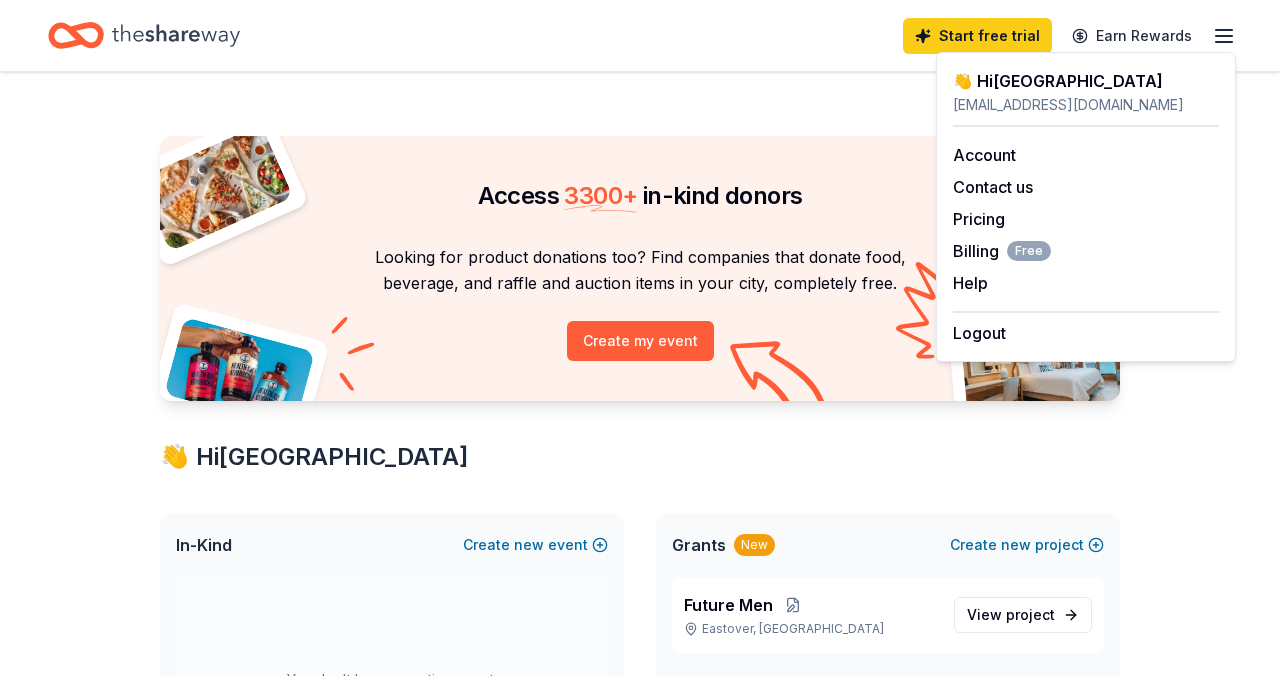 click on "Access   3300 +   in-kind donors Looking for product donations too? Find companies that donate food, beverage, and raffle and auction items in your city, completely free. Create my event 👋 Hi  Alexandria In-Kind Create  new  event   You don't have an active event. Create a new event to view donors. Show past events Grants New Create  new  project   Future Men Eastover, [GEOGRAPHIC_DATA] View   project   In-Kind donors viewed On the Free plan, you get 5 in-kind profile views each month. You have not yet viewed any  in-kind  profiles this month. Create a new  event   to view  donors . Grants viewed On the Free plan, you get 5 grant profile views each month. You have not yet viewed any  grant  profiles this month." at bounding box center [640, 788] 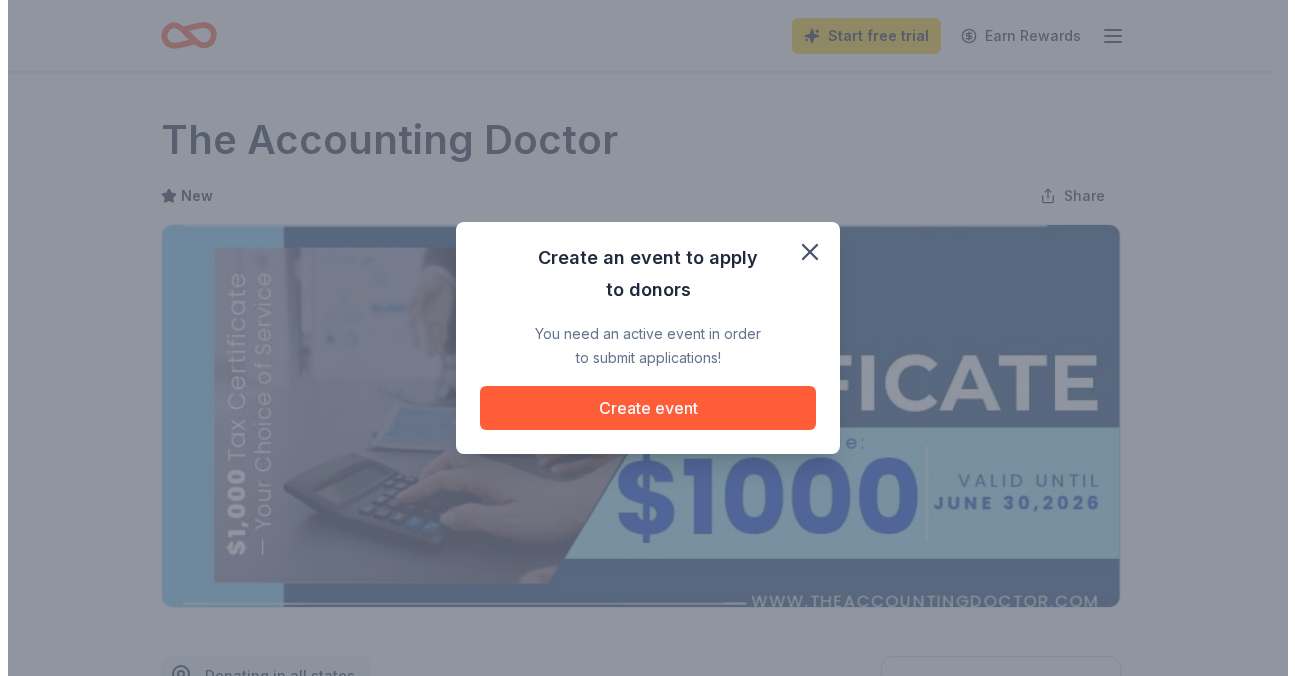 scroll, scrollTop: 480, scrollLeft: 0, axis: vertical 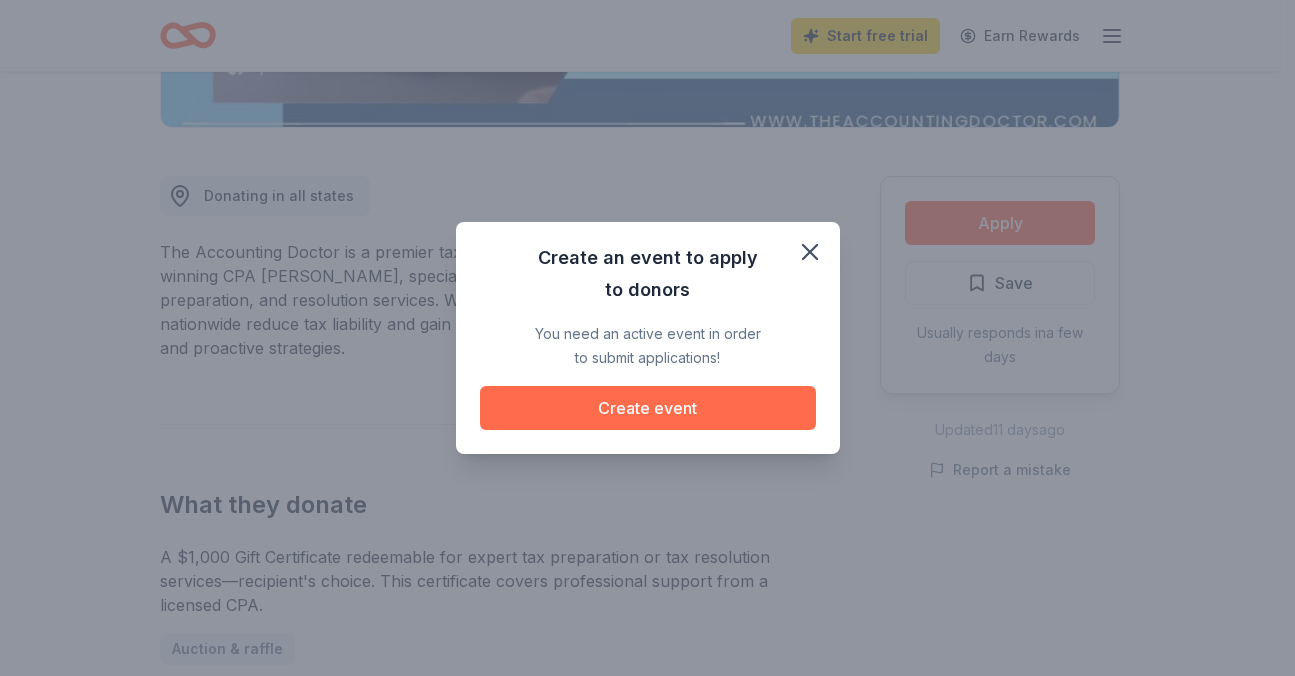 click on "Create event" at bounding box center [648, 408] 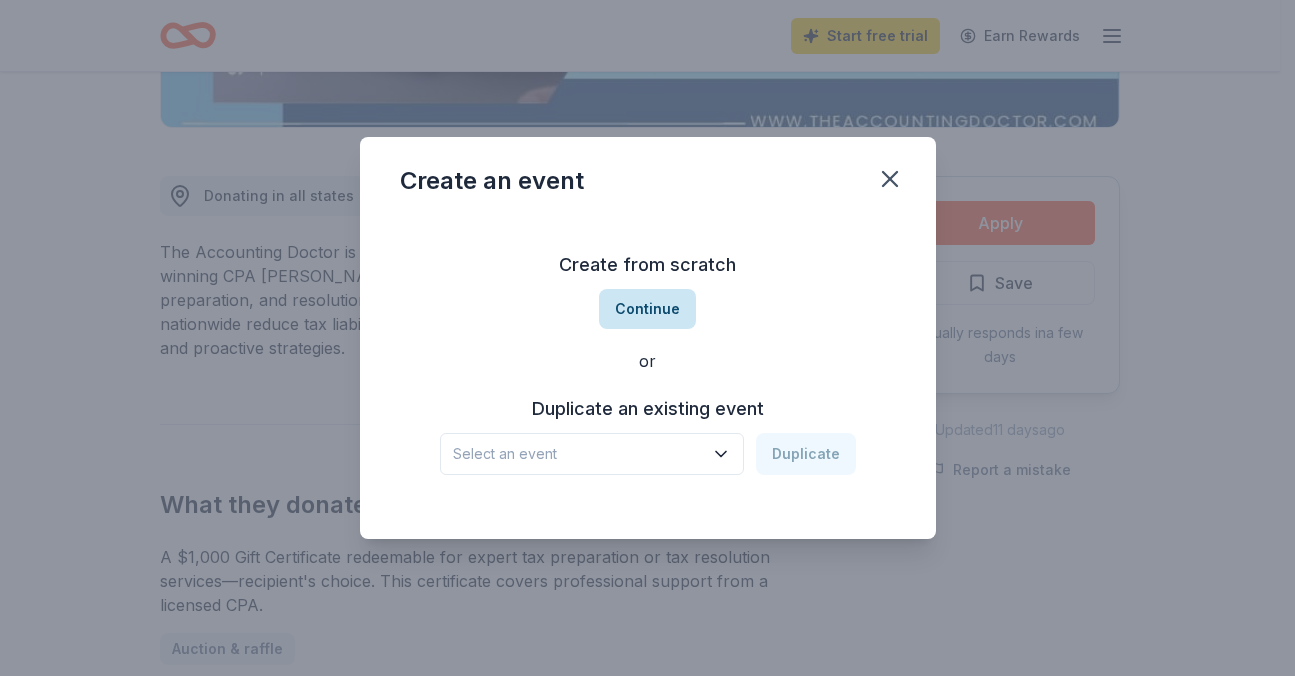 click on "Continue" at bounding box center [647, 309] 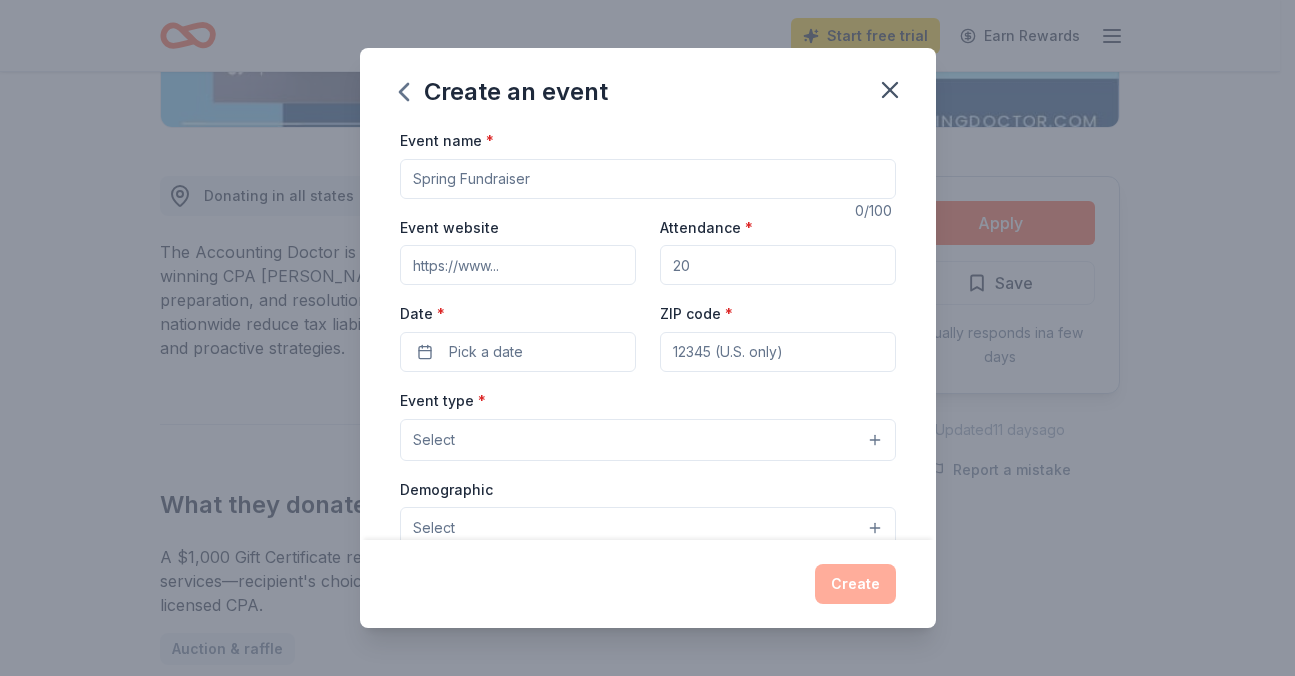 click on "Attendance *" at bounding box center (778, 265) 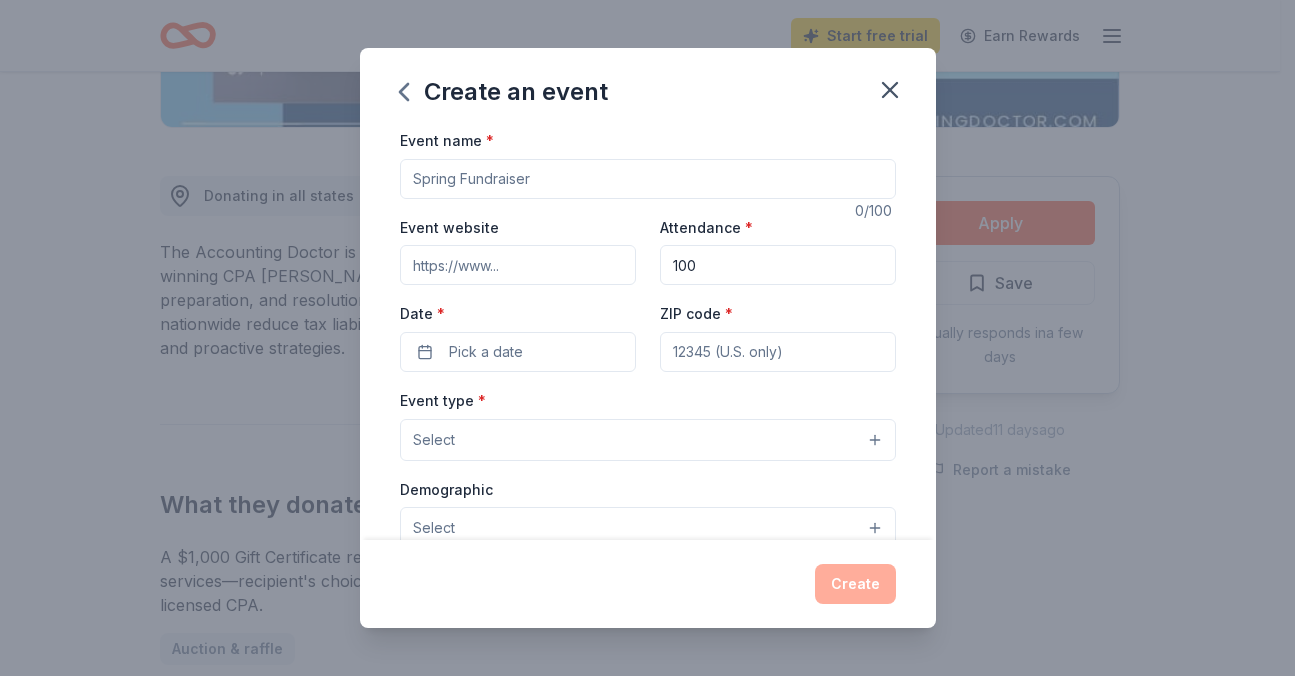 type on "100" 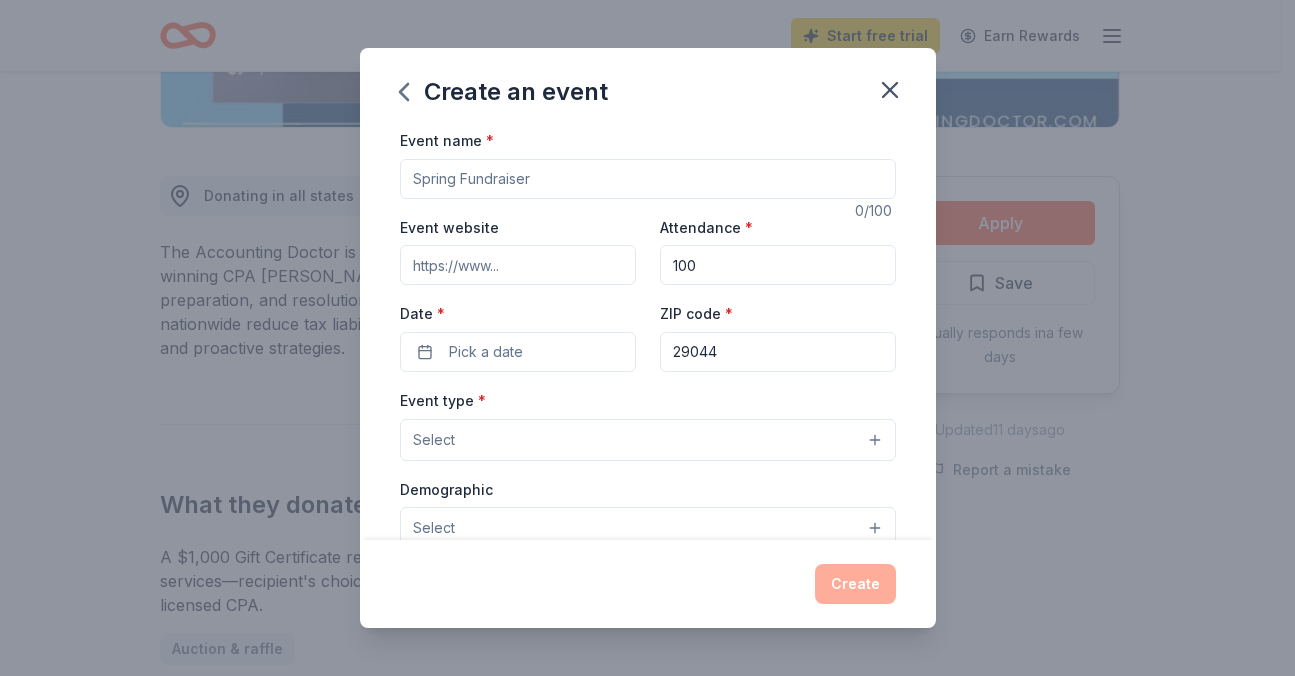 type on "29044" 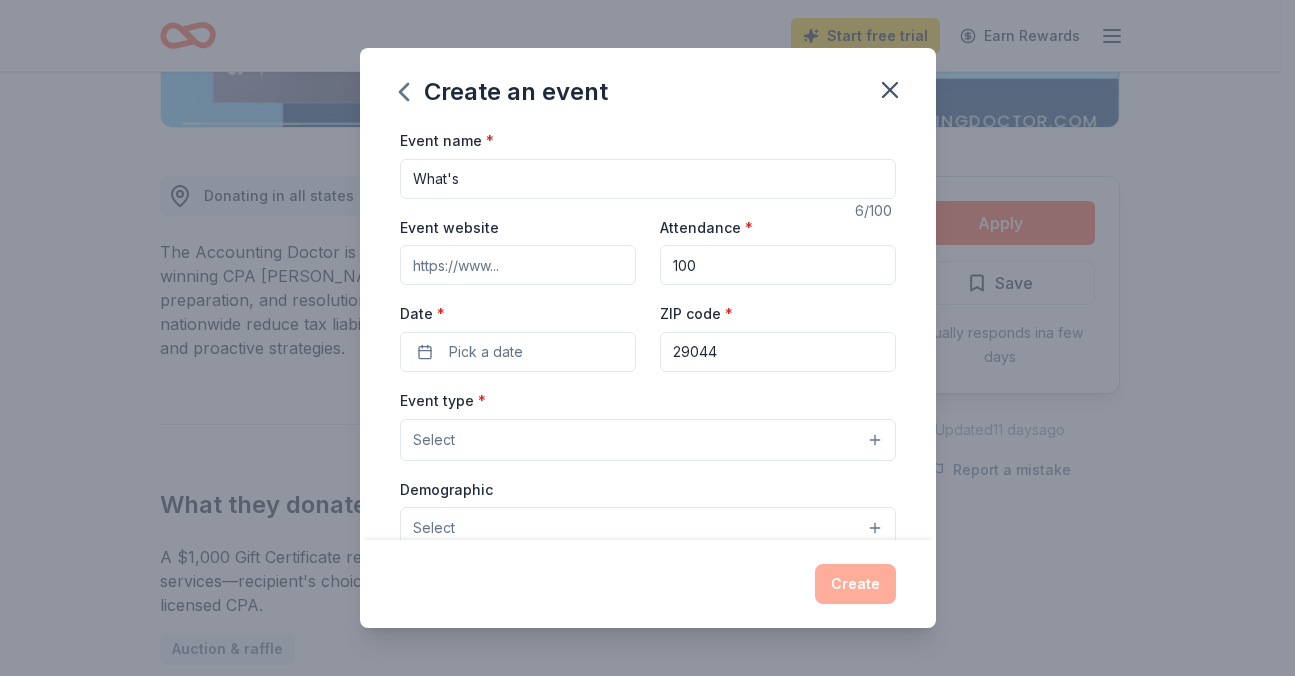 type on "What'" 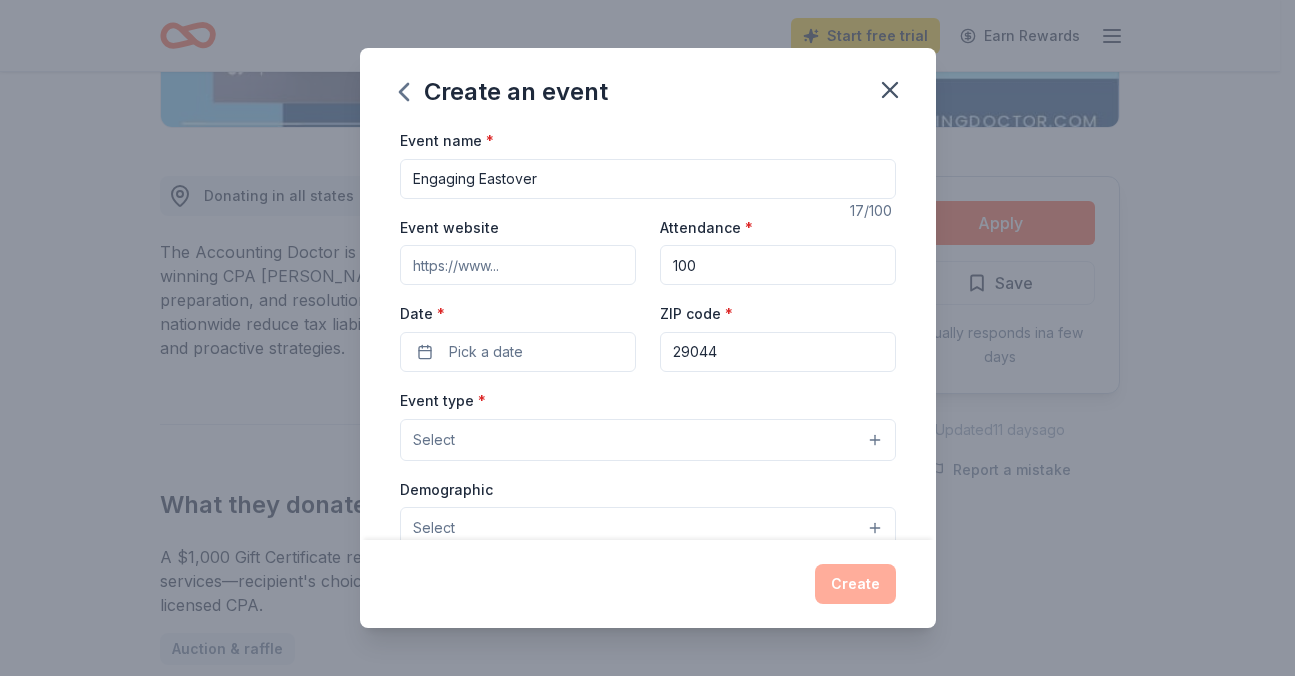type on "Engaging Eastover" 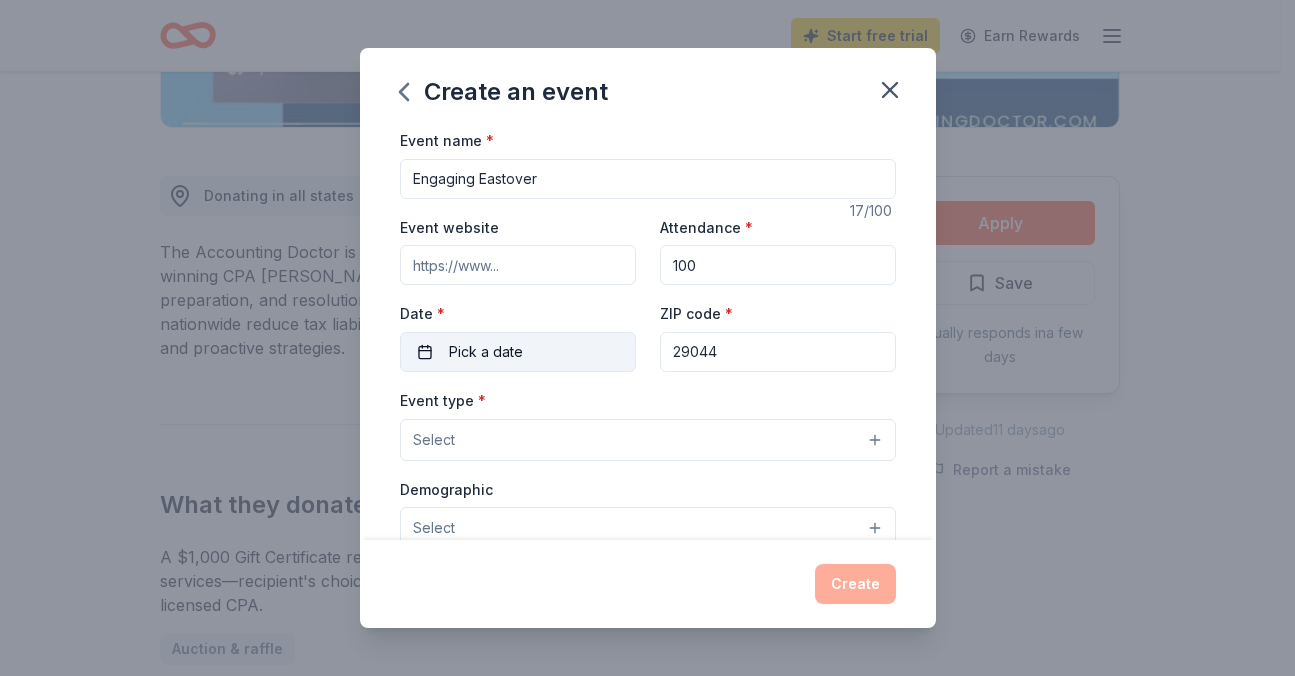 click on "Pick a date" at bounding box center (486, 352) 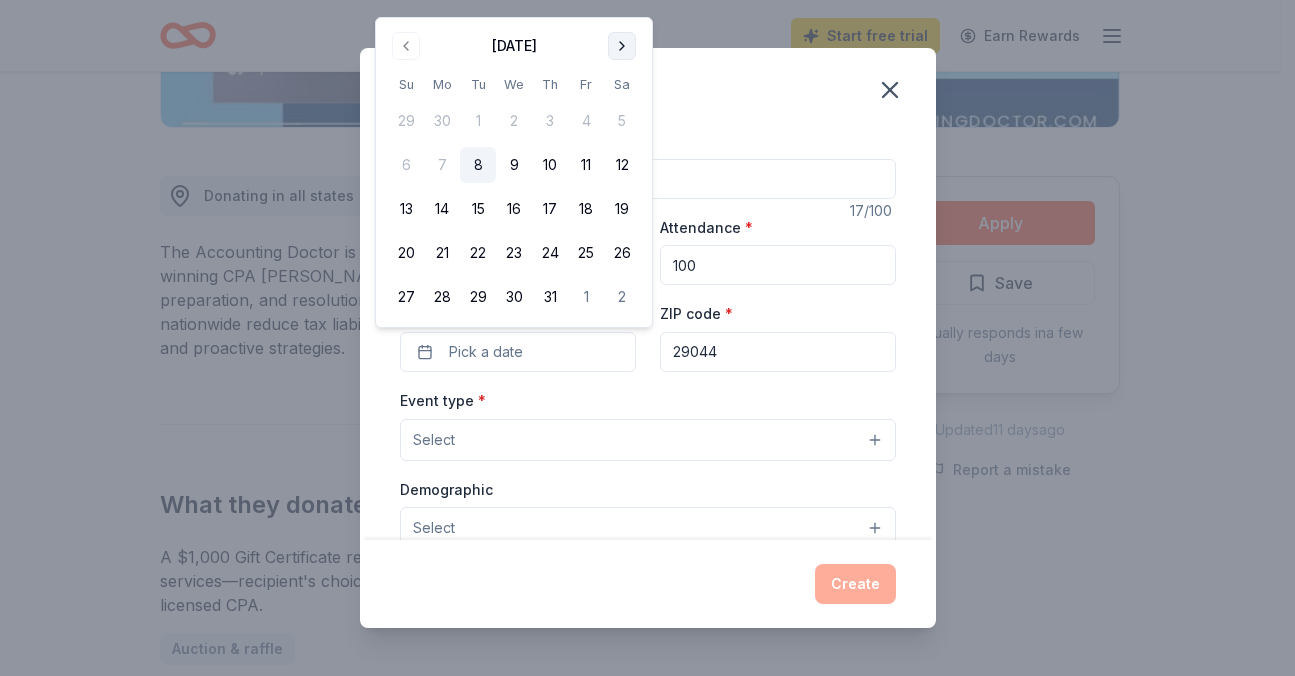 click at bounding box center [622, 46] 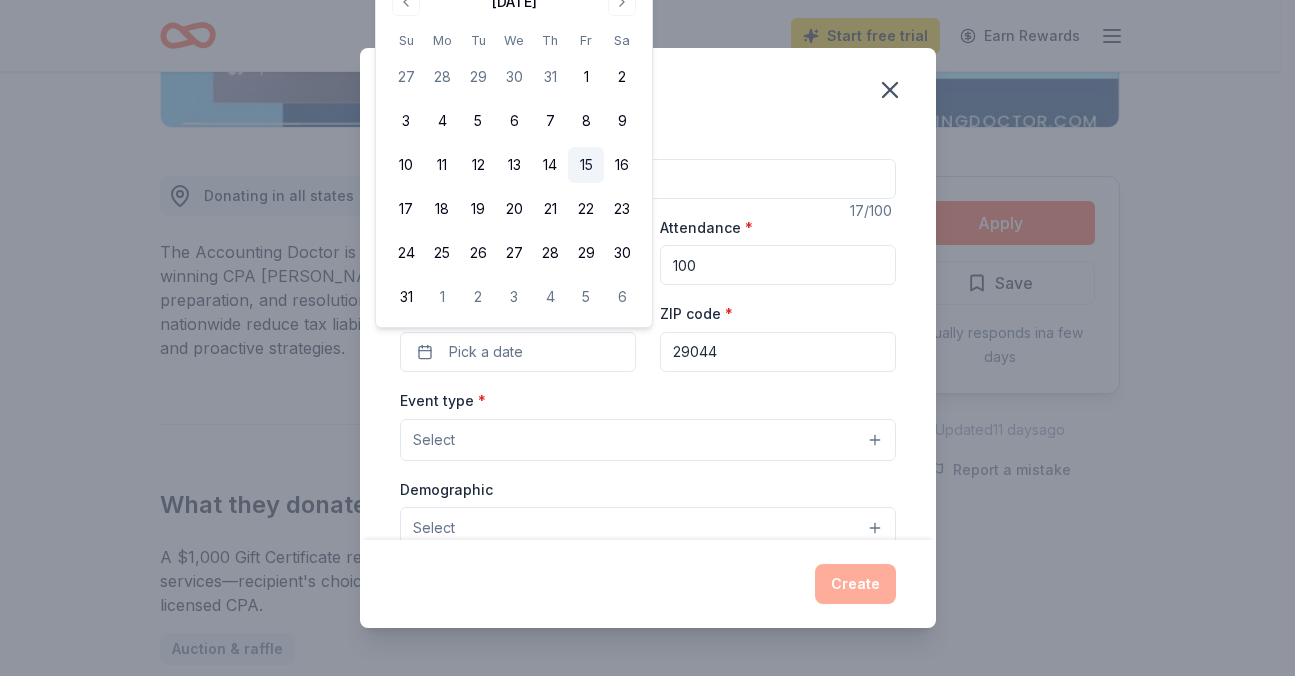 click on "15" at bounding box center [586, 165] 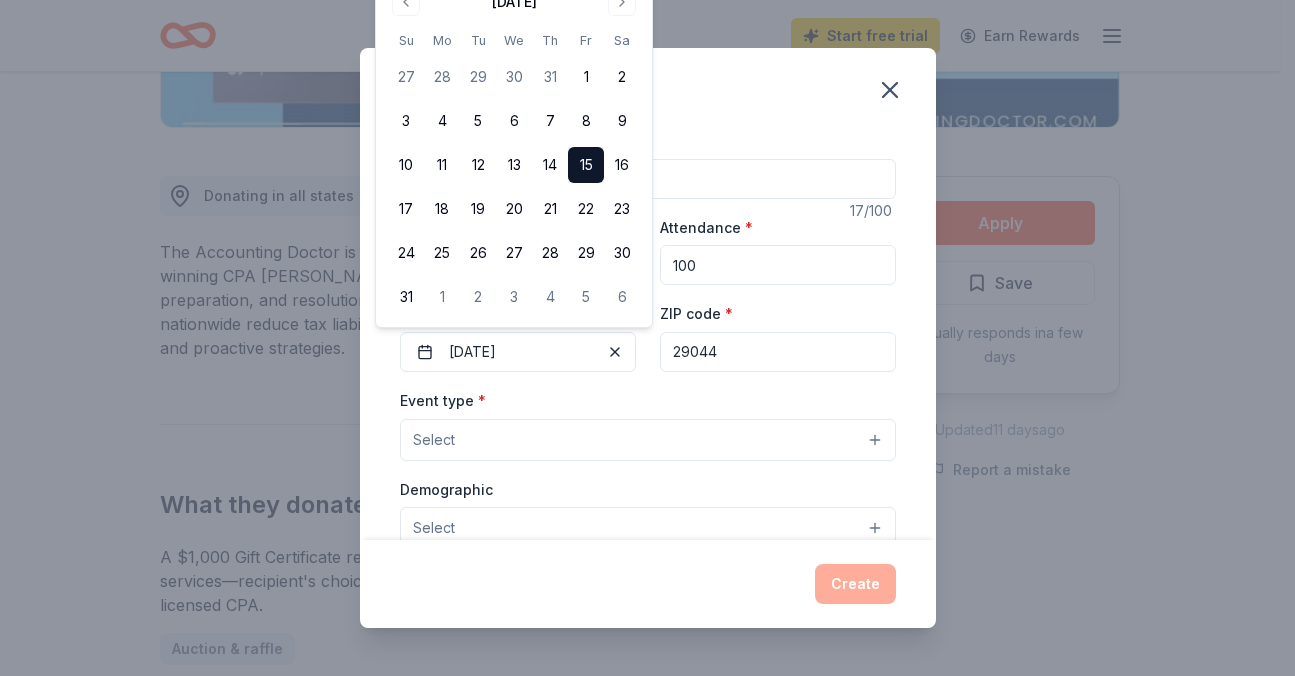 click on "Select" at bounding box center (648, 440) 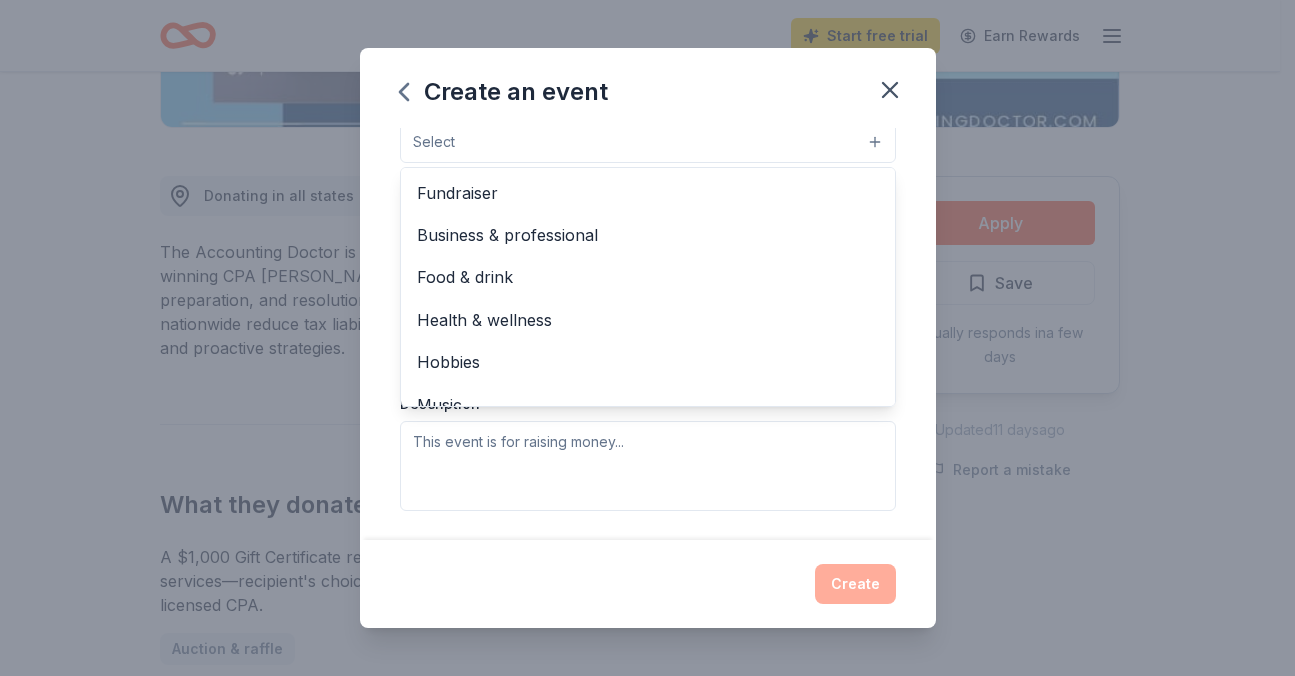 scroll, scrollTop: 301, scrollLeft: 0, axis: vertical 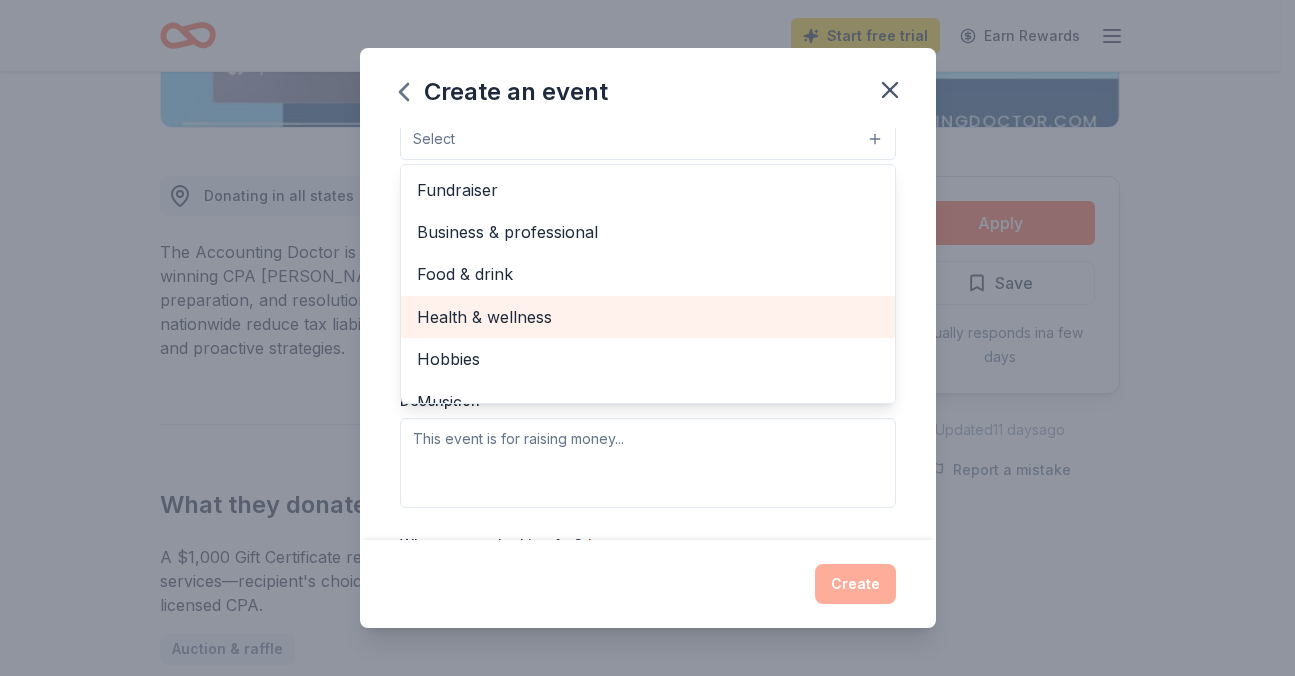 click on "Health & wellness" at bounding box center (648, 317) 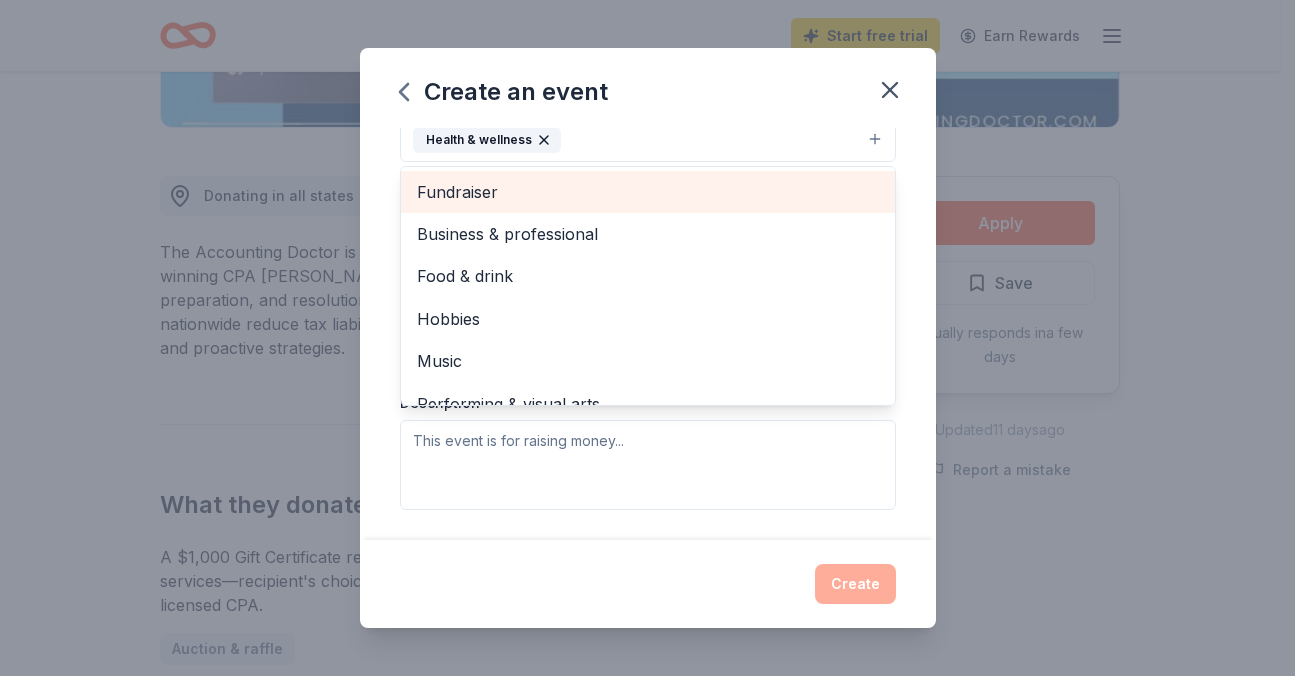 click on "Fundraiser" at bounding box center (648, 192) 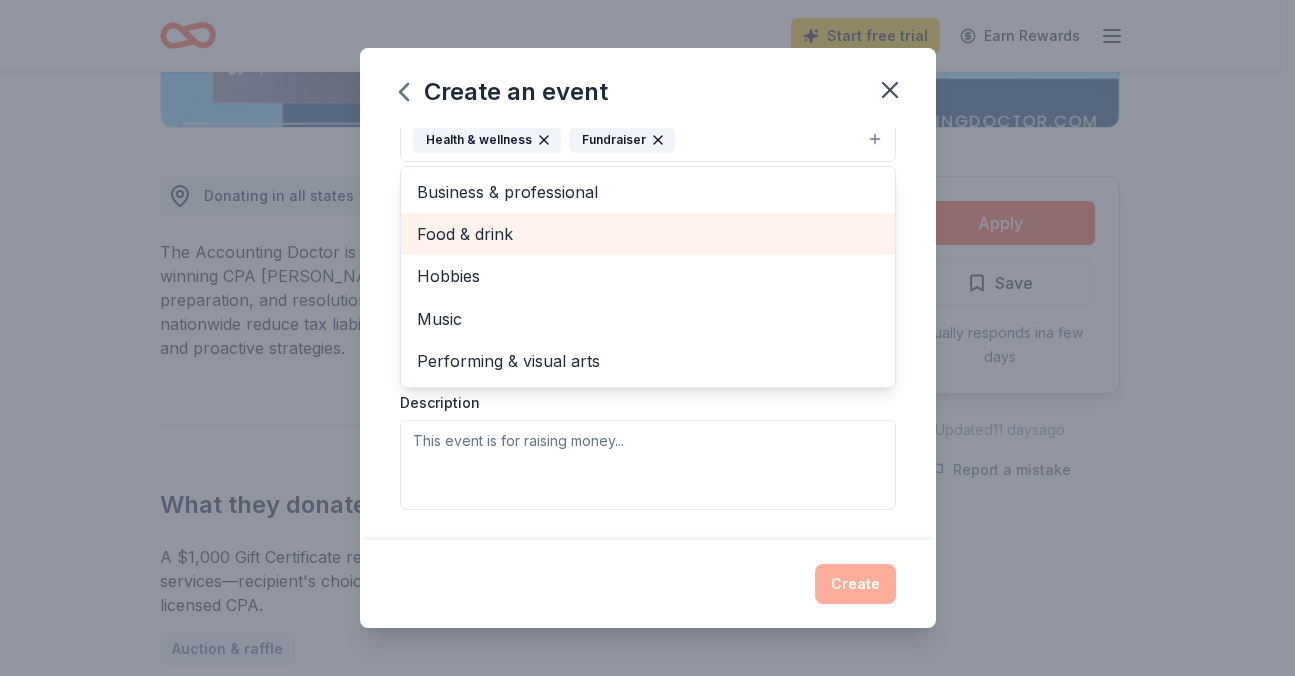 click on "Food & drink" at bounding box center [648, 234] 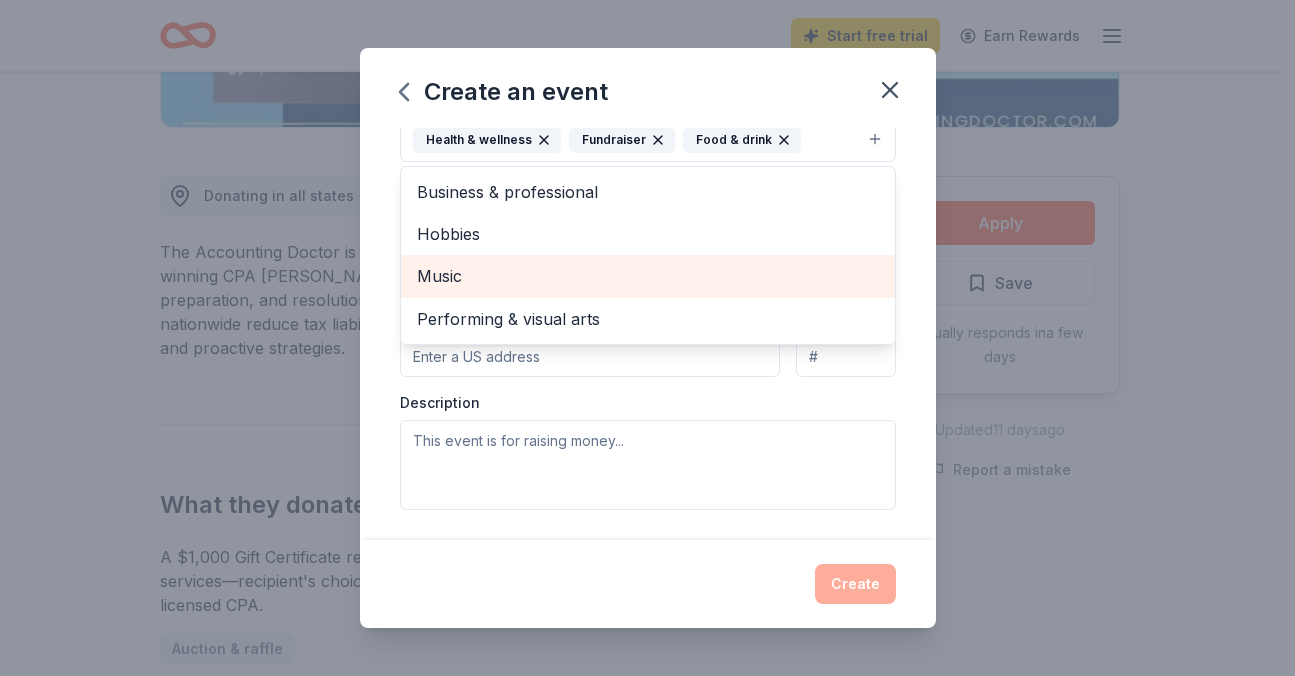 click on "Music" at bounding box center [648, 276] 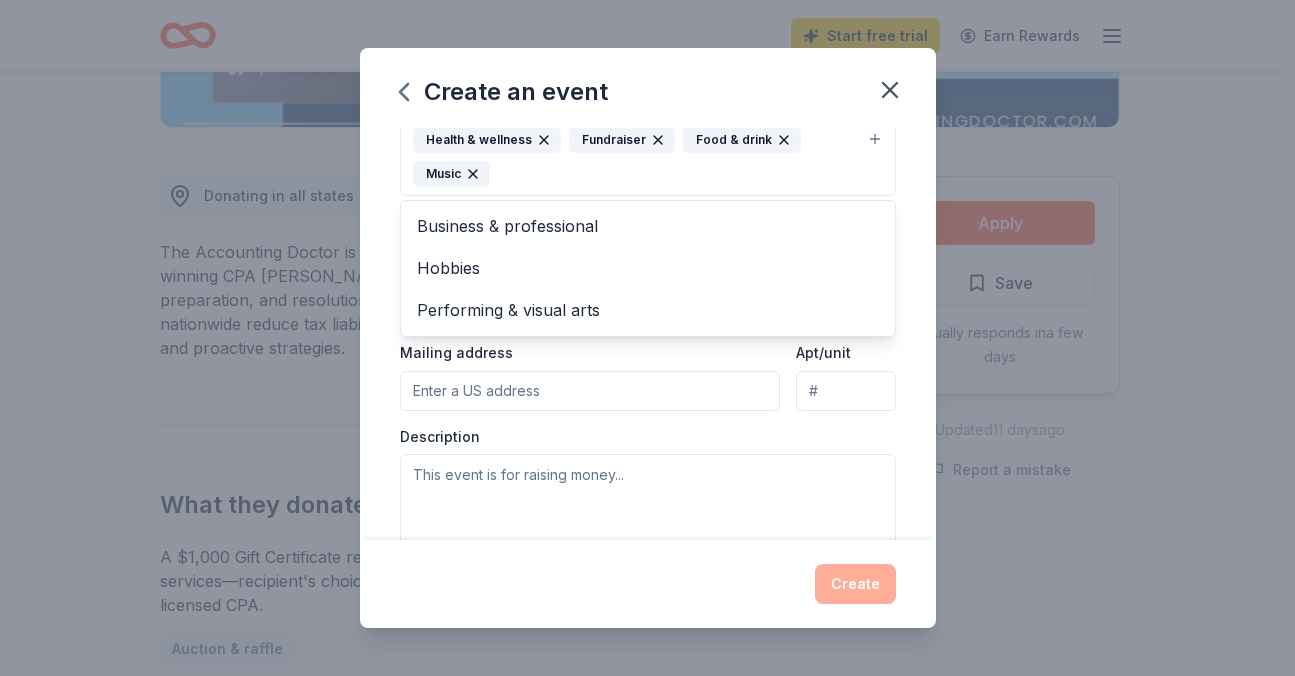 click on "Event type * Health & wellness Fundraiser Food & drink Music Business & professional Hobbies Performing & visual arts Demographic Select We use this information to help brands find events with their target demographic to sponsor their products. Mailing address Apt/unit Description" at bounding box center [648, 315] 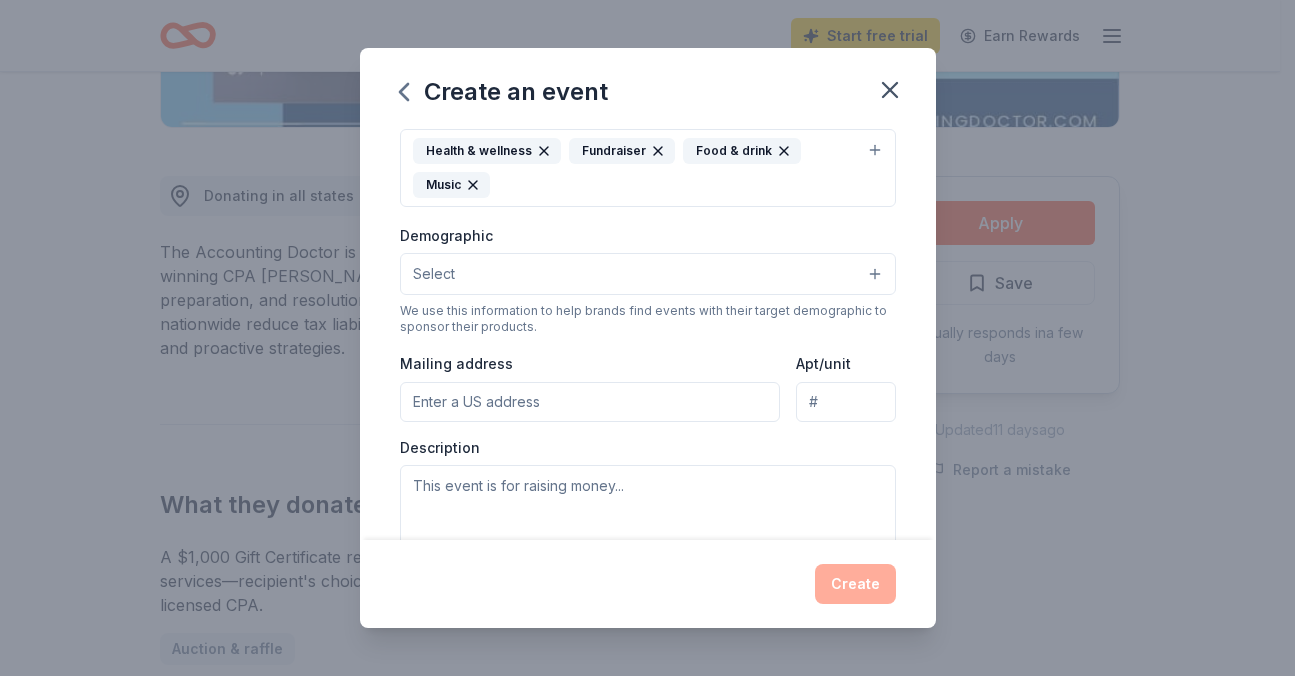 click on "Mailing address" at bounding box center (590, 402) 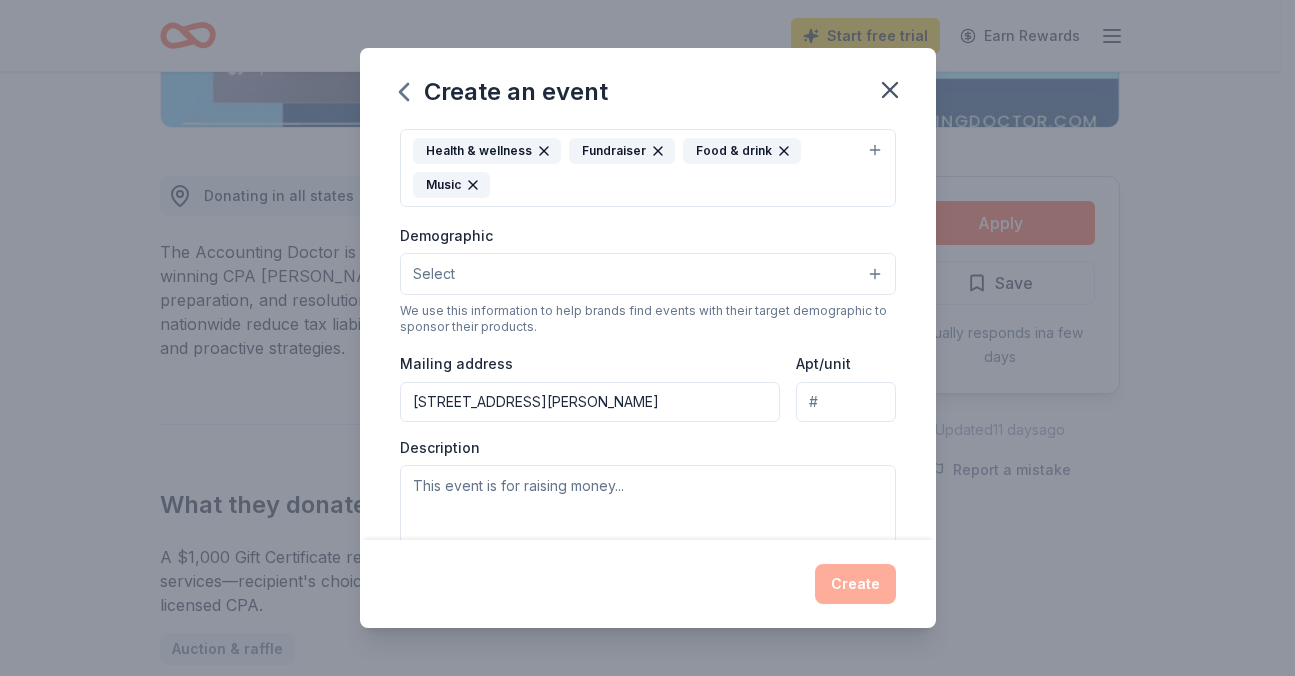type on "[STREET_ADDRESS][PERSON_NAME]" 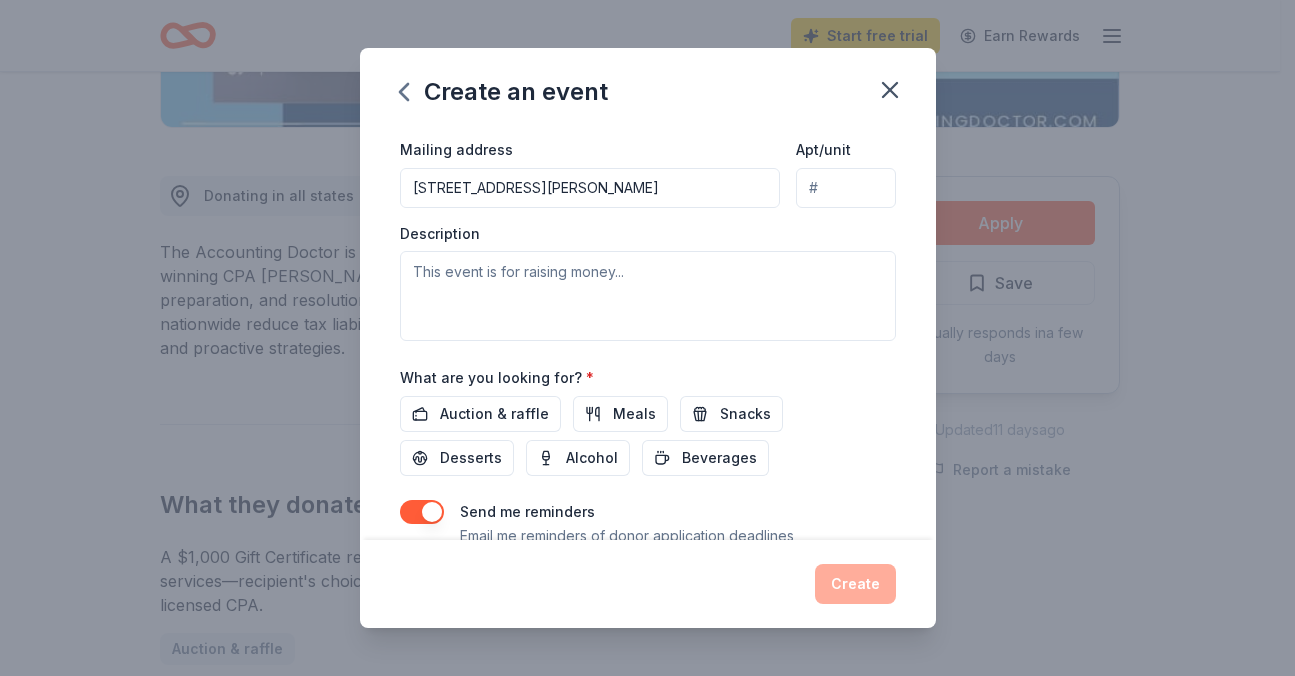scroll, scrollTop: 523, scrollLeft: 0, axis: vertical 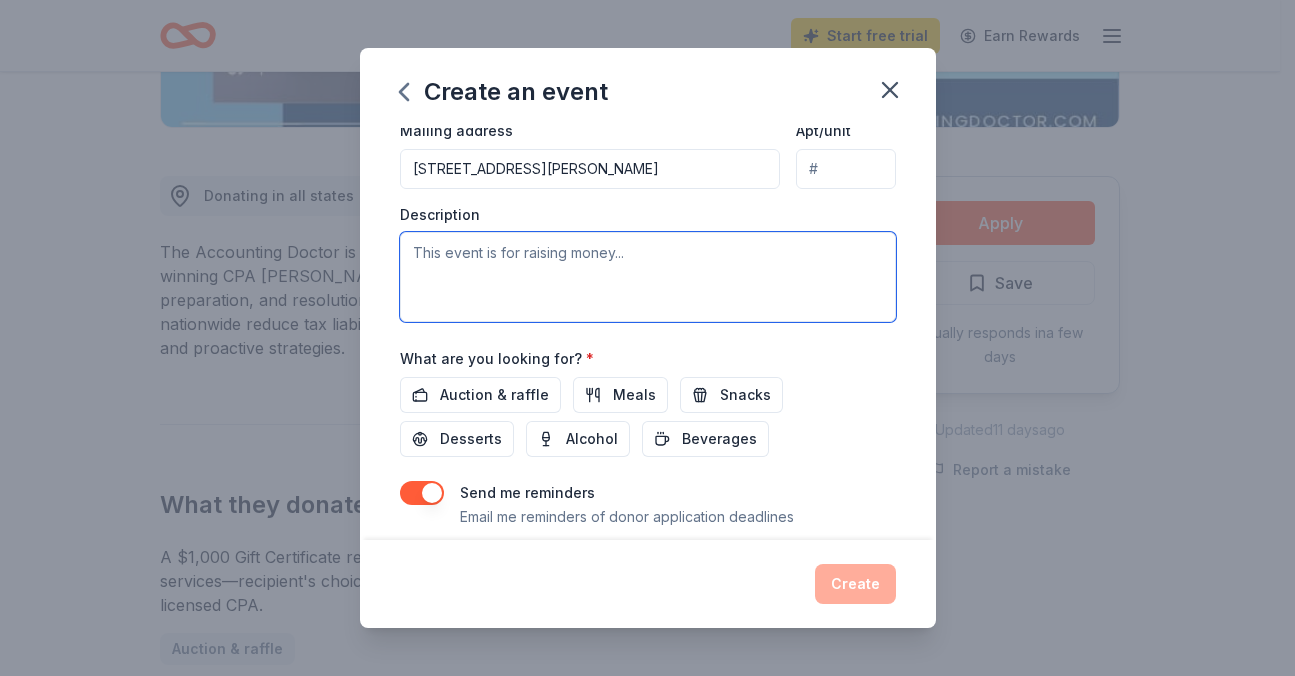 click at bounding box center (648, 277) 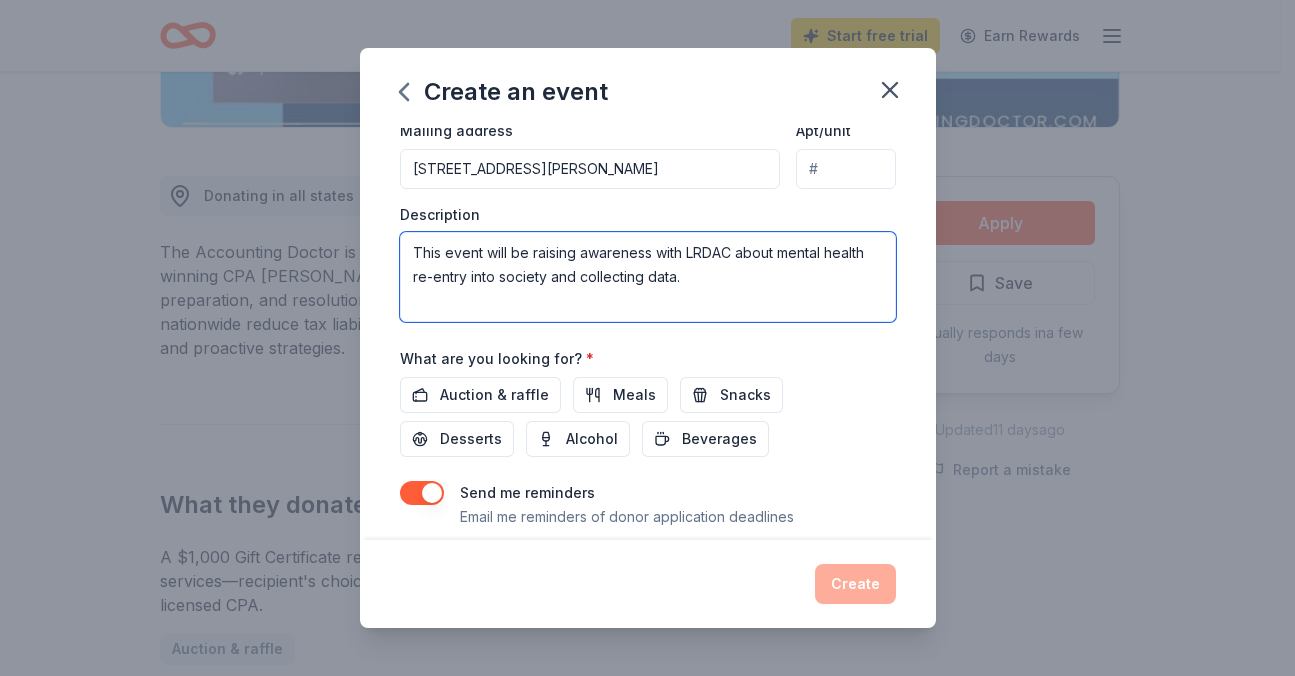 type on "This event will be raising awareness with LRDAC about mental health re-entry into society and collecting data." 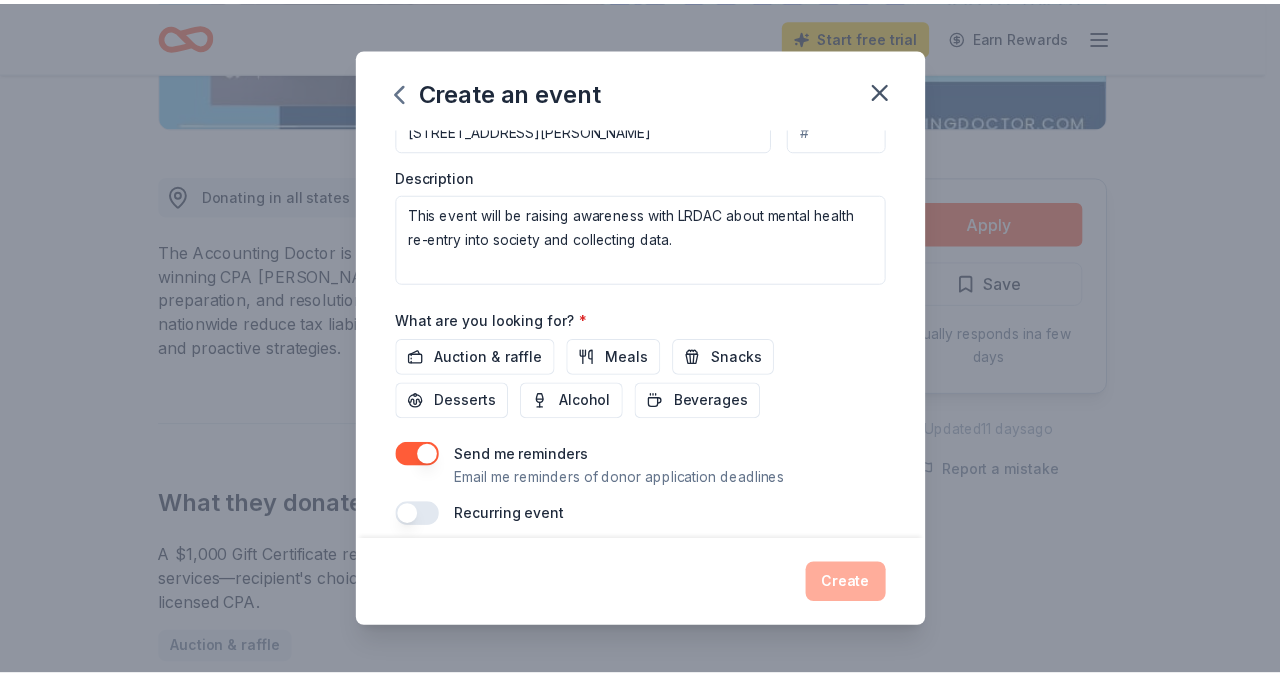 scroll, scrollTop: 580, scrollLeft: 0, axis: vertical 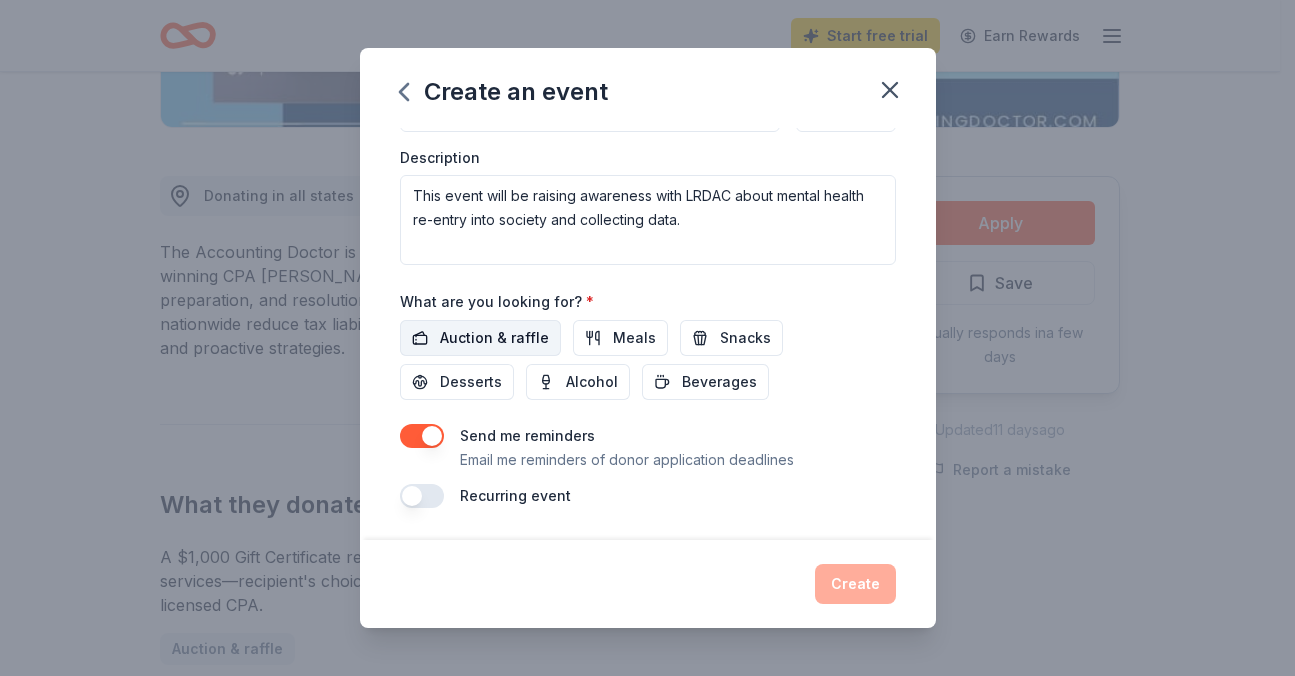 click on "Auction & raffle" at bounding box center [494, 338] 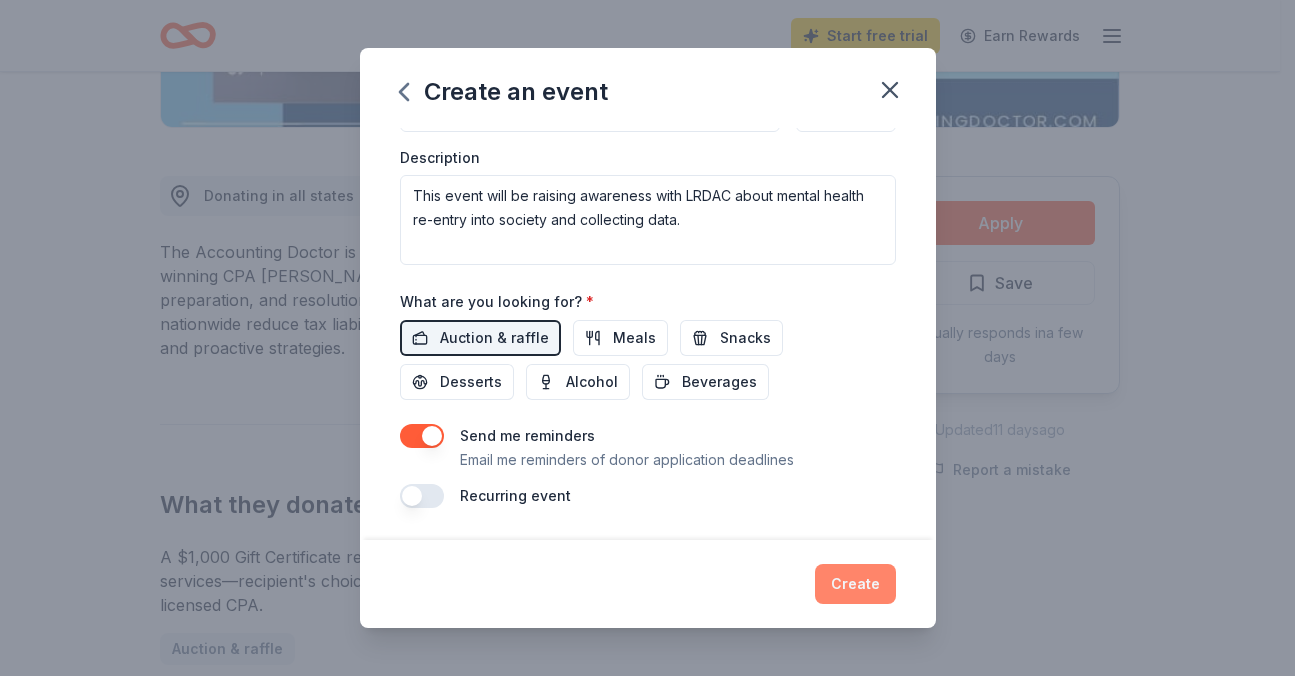click on "Create" at bounding box center (855, 584) 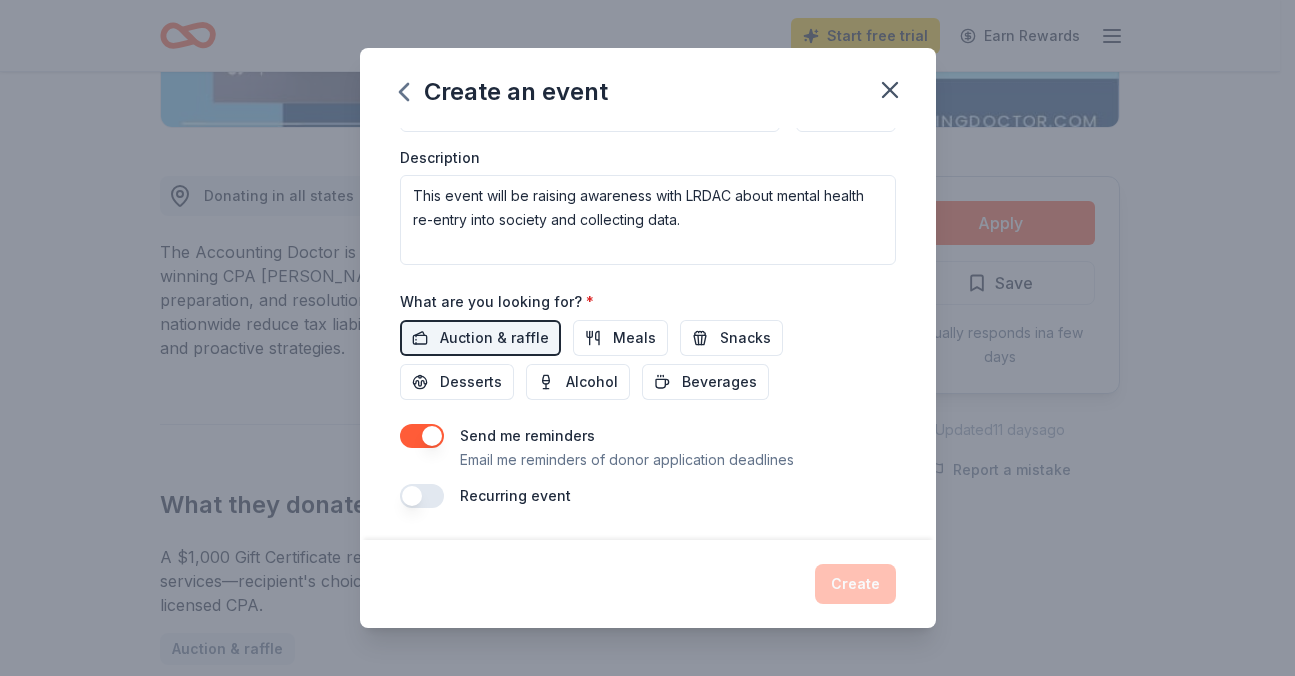 click on "Create" at bounding box center (648, 584) 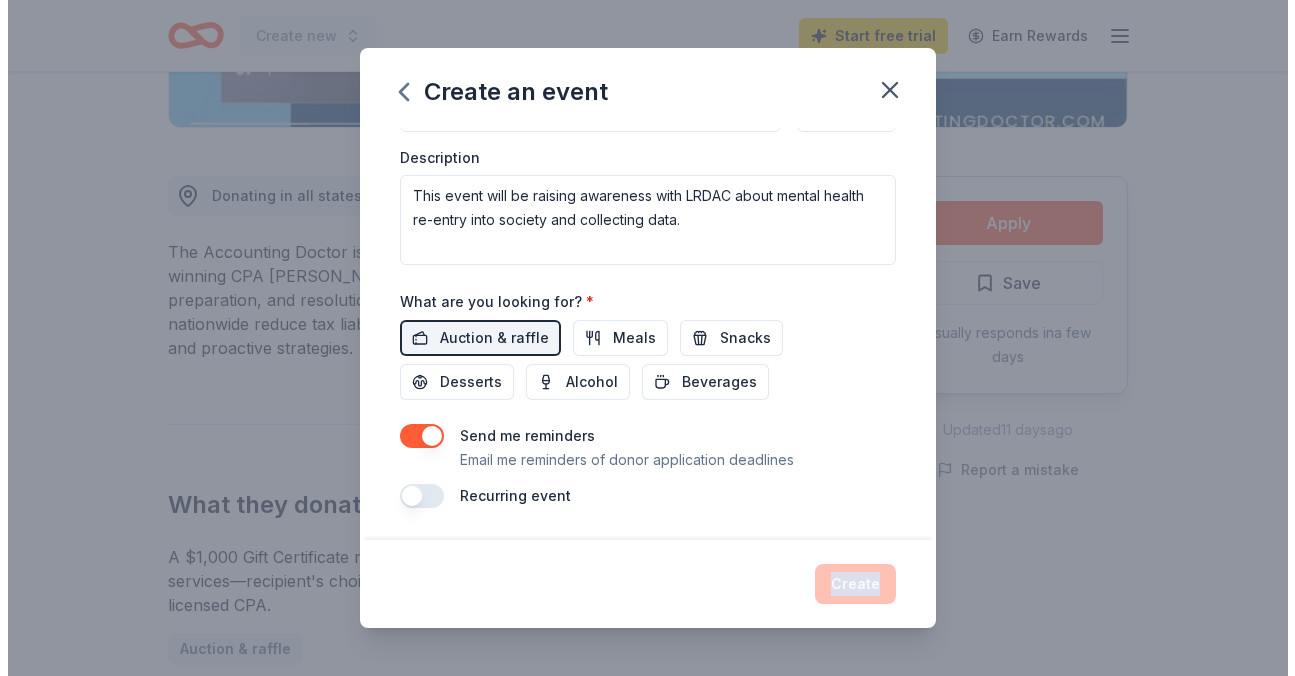 scroll, scrollTop: 0, scrollLeft: 0, axis: both 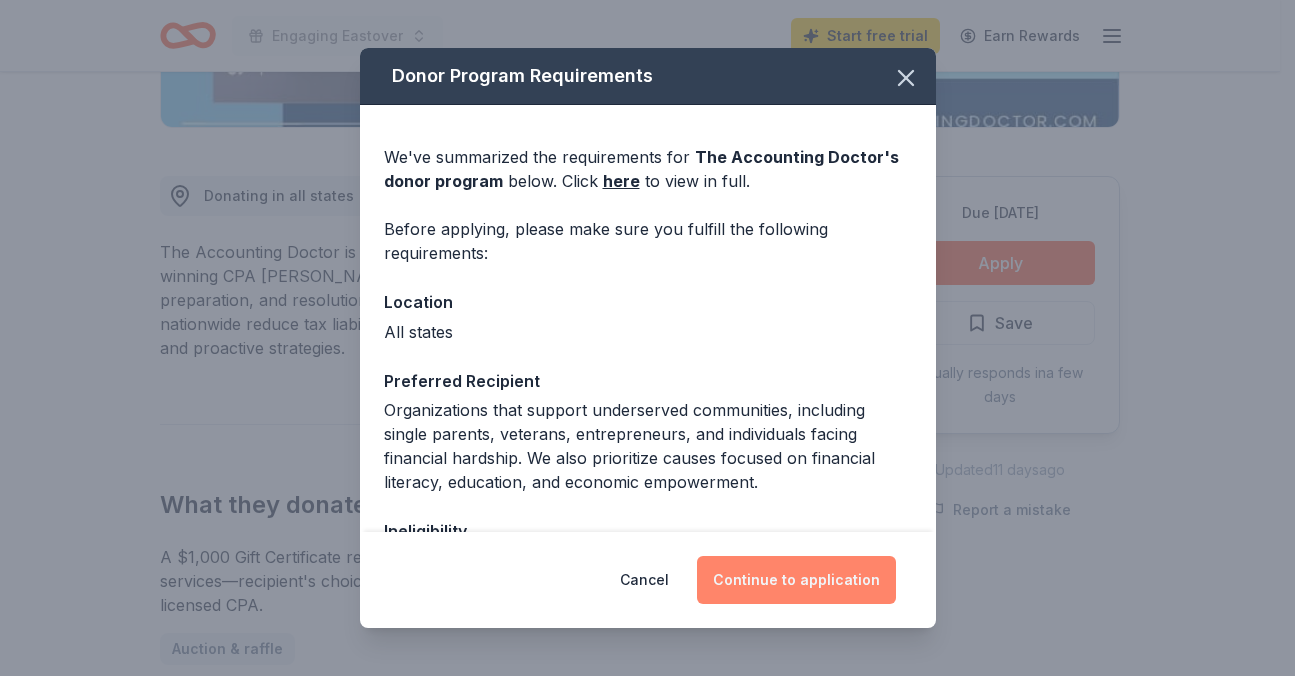 drag, startPoint x: 853, startPoint y: 566, endPoint x: 778, endPoint y: 586, distance: 77.62087 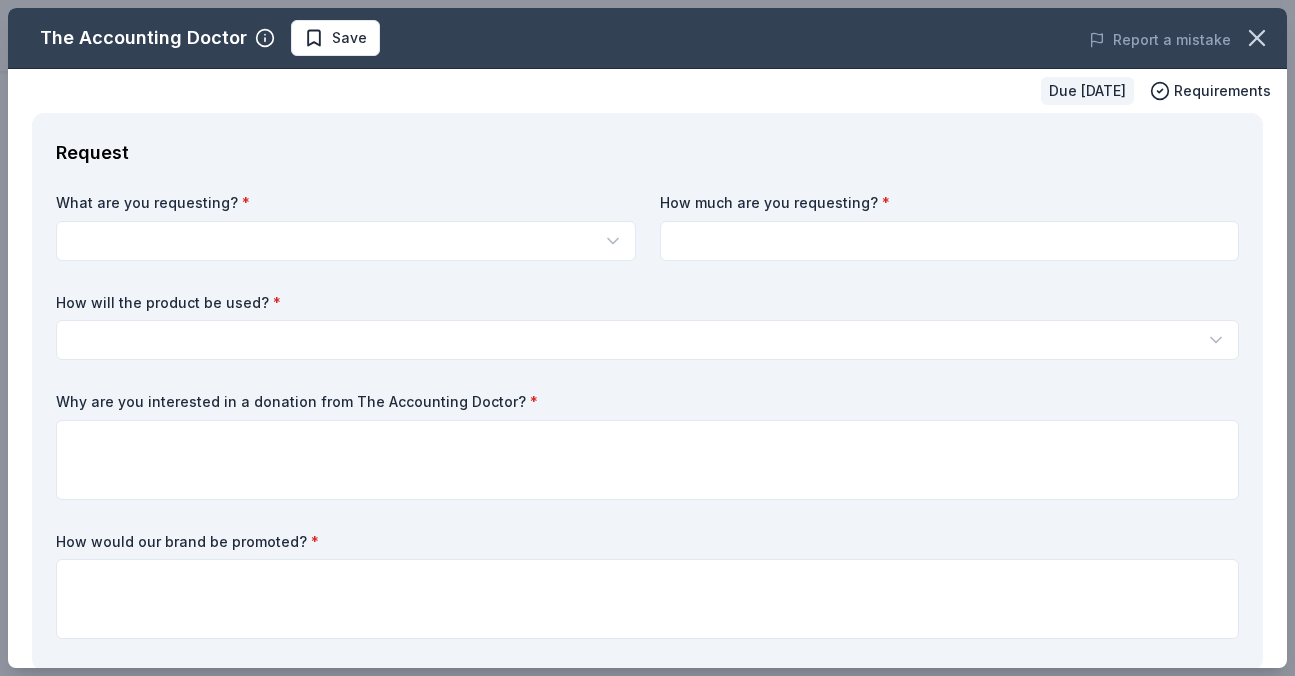 type on "Engaging Eastover" 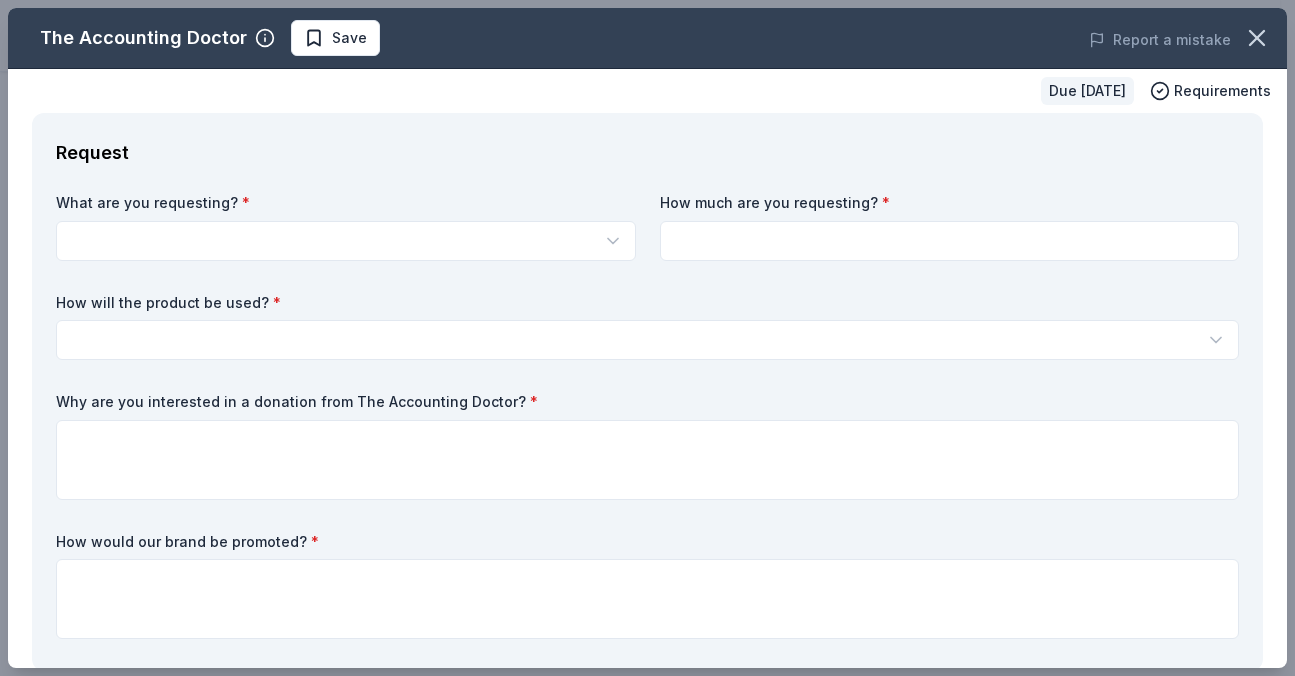 click on "Engaging Eastover Start free  trial Earn Rewards Due [DATE] Share The Accounting Doctor New Share Donating in all states The Accounting Doctor is a premier tax and financial advisory firm led by award-winning CPA [PERSON_NAME], specializing in personalized tax planning, preparation, and resolution services. We help individuals and businesses nationwide reduce tax liability and gain financial clarity through expert guidance and proactive strategies. What they donate A $1,000 Gift Certificate redeemable for expert tax preparation or tax resolution services—recipient's choice. This certificate covers professional support from a licensed CPA. Auction & raffle Donation is small & easy to send to guests Who they donate to  Preferred Organizations that support underserved communities, including single parents, veterans, entrepreneurs, and individuals facing financial hardship. We also prioritize causes focused on financial literacy, education, and economic empowerment. Education Military Poverty & Hunger Apply 1" at bounding box center [647, -142] 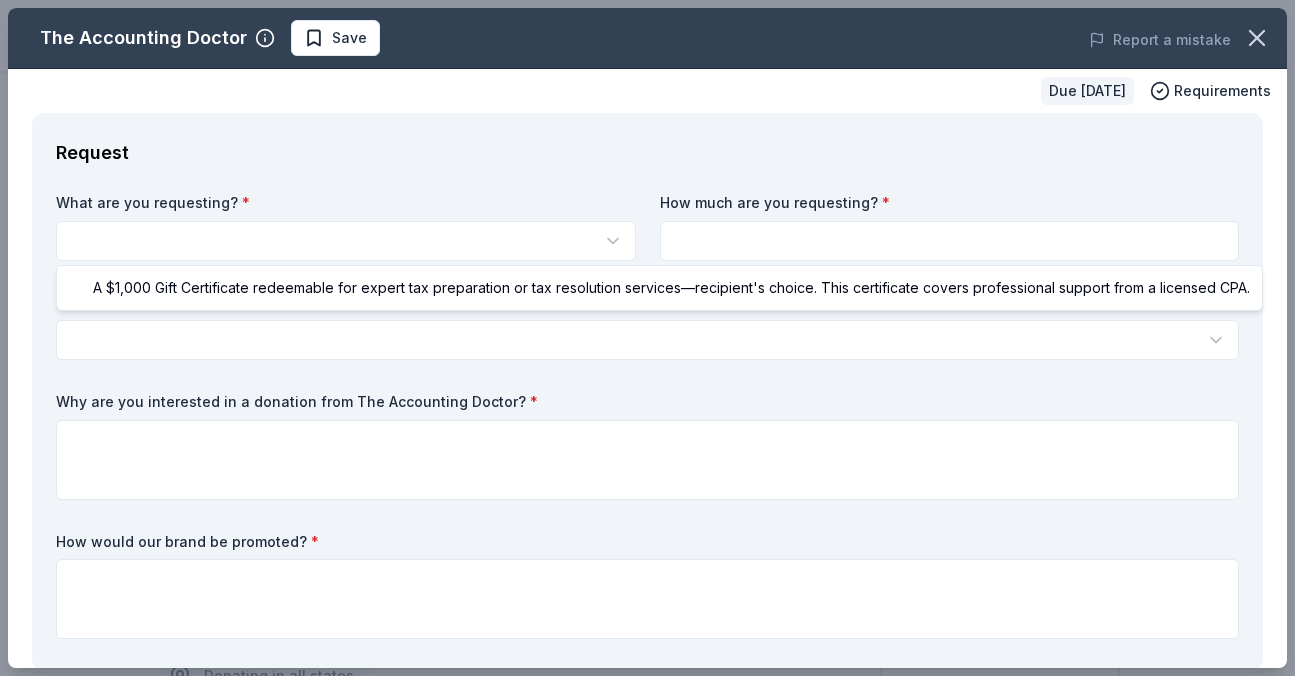 select on "A $1,000 Gift Certificate redeemable for expert tax preparation or tax resolution services—recipient's choice. This certificate covers professional support from a licensed CPA." 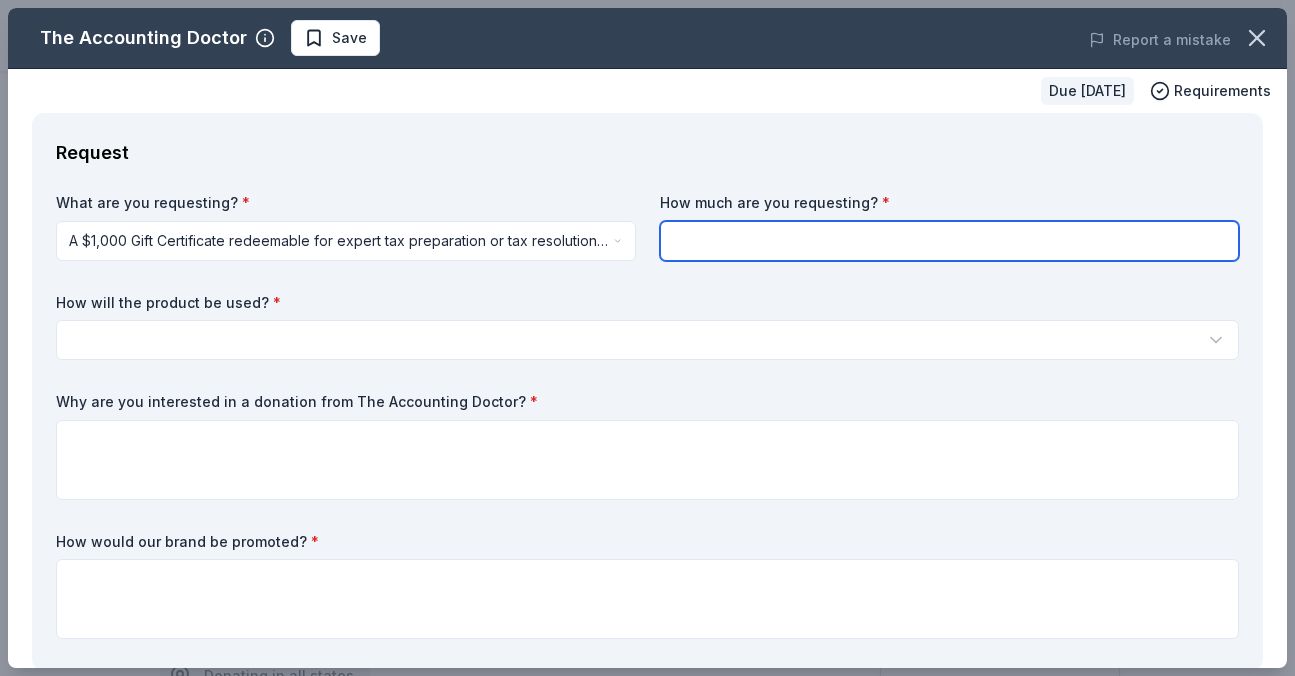 click at bounding box center [950, 241] 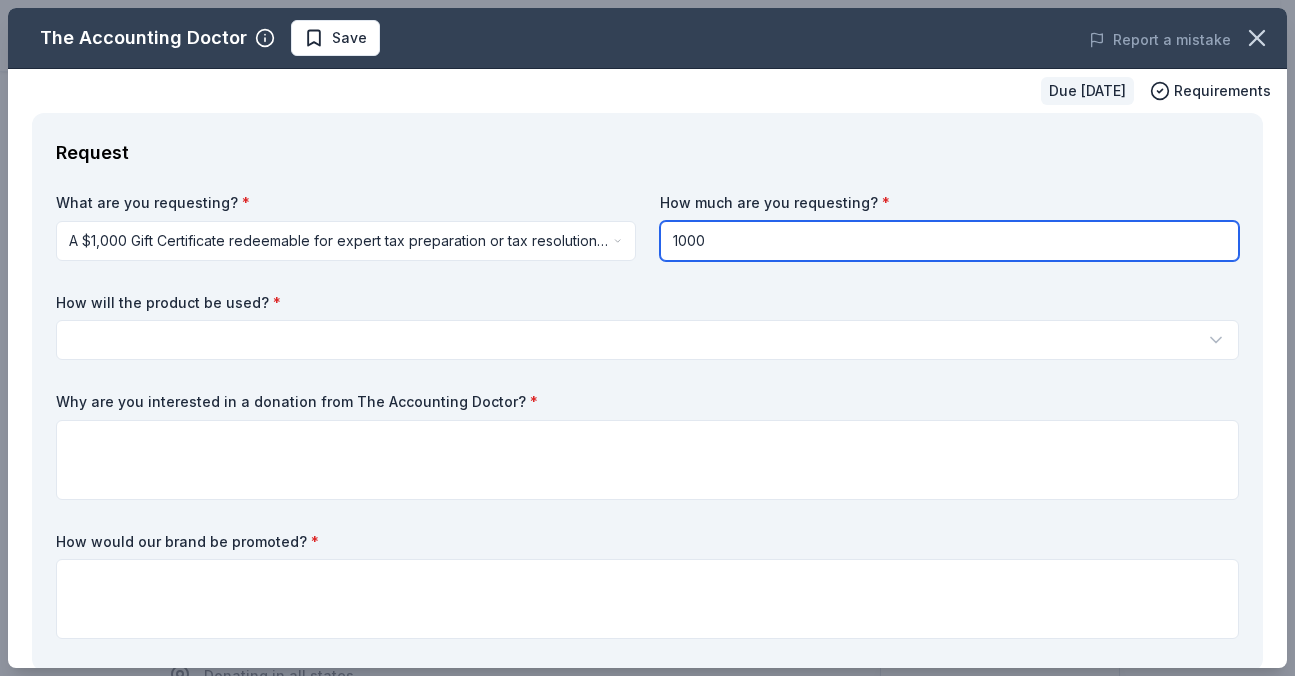 type on "1000" 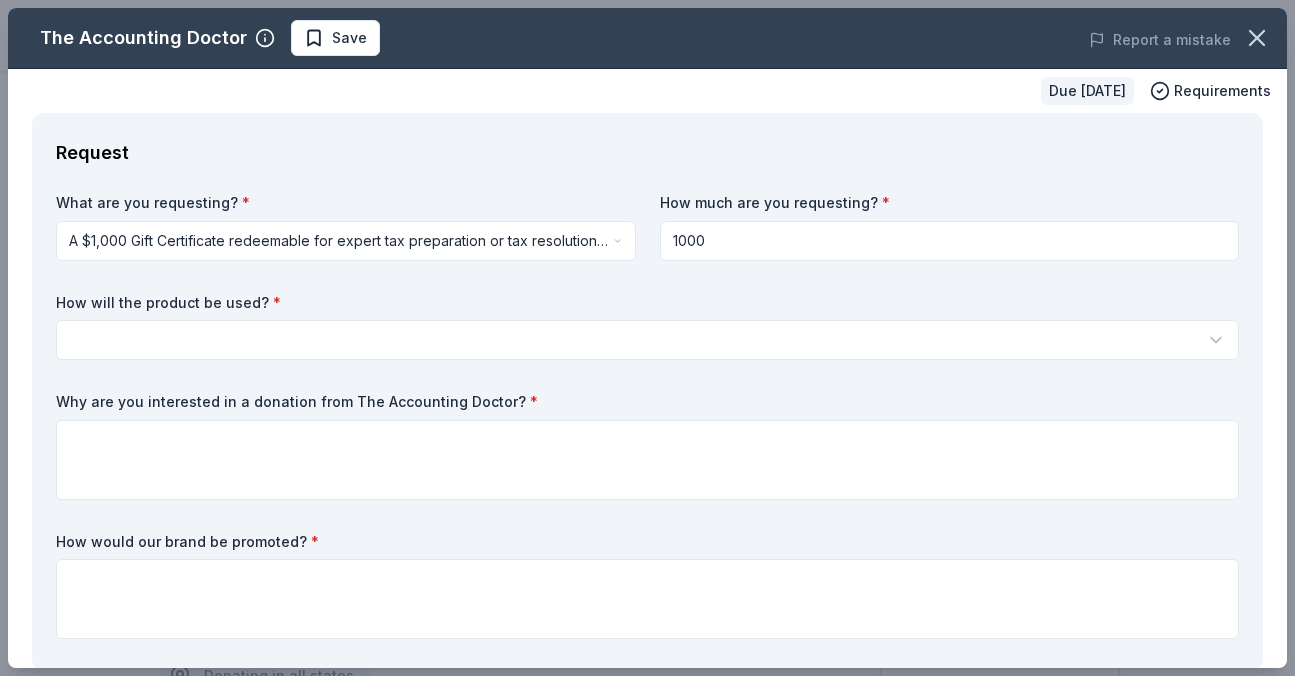 click on "Engaging Eastover Save Apply Due [DATE] Share The Accounting Doctor New Share Donating in all states The Accounting Doctor is a premier tax and financial advisory firm led by award-winning CPA [PERSON_NAME], specializing in personalized tax planning, preparation, and resolution services. We help individuals and businesses nationwide reduce tax liability and gain financial clarity through expert guidance and proactive strategies. What they donate A $1,000 Gift Certificate redeemable for expert tax preparation or tax resolution services—recipient's choice. This certificate covers professional support from a licensed CPA. Auction & raffle Donation is small & easy to send to guests Who they donate to  Preferred Organizations that support underserved communities, including single parents, veterans, entrepreneurs, and individuals facing financial hardship. We also prioritize causes focused on financial literacy, education, and economic empowerment. Education Military Poverty & Hunger Social Justice  Ineligible 1" at bounding box center (647, 338) 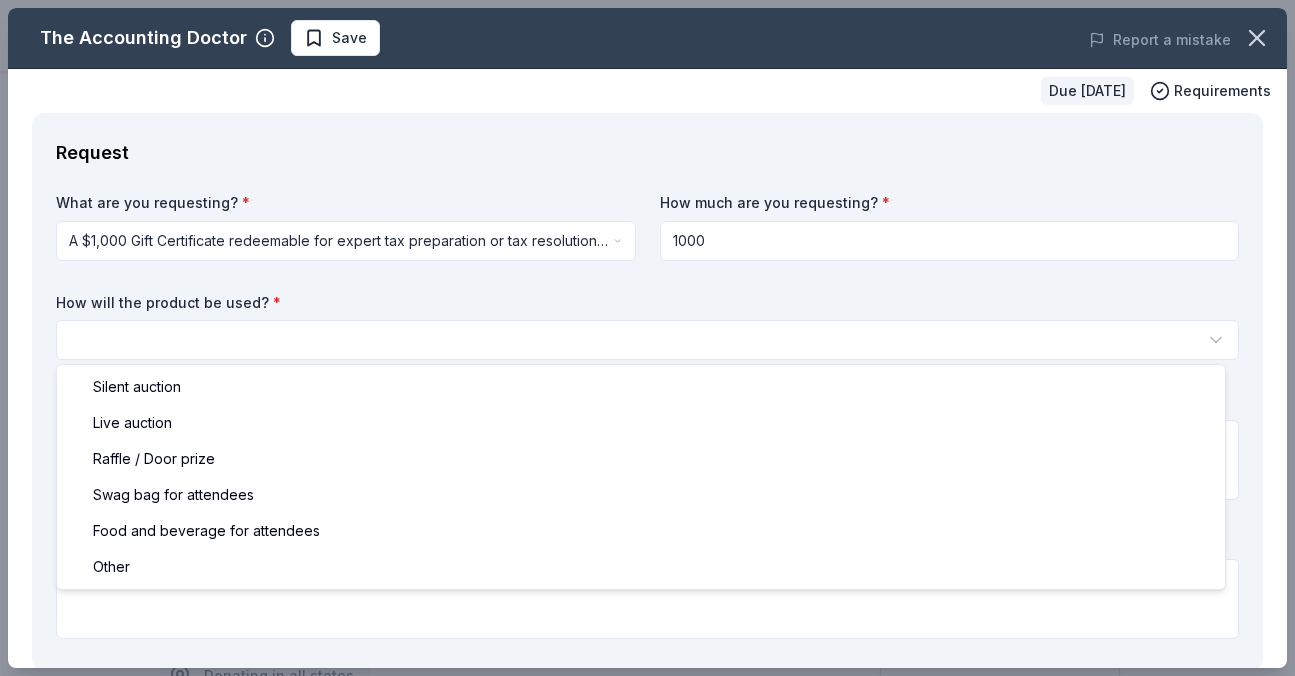 select on "other" 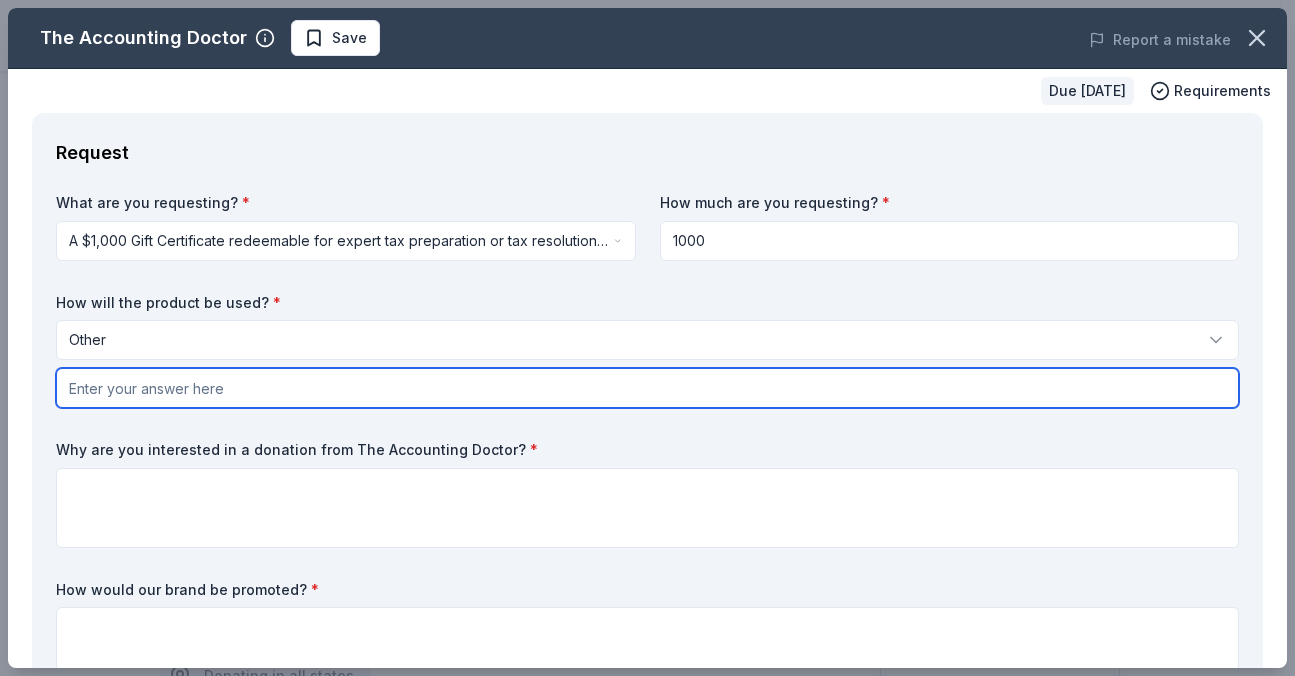 click at bounding box center (647, 388) 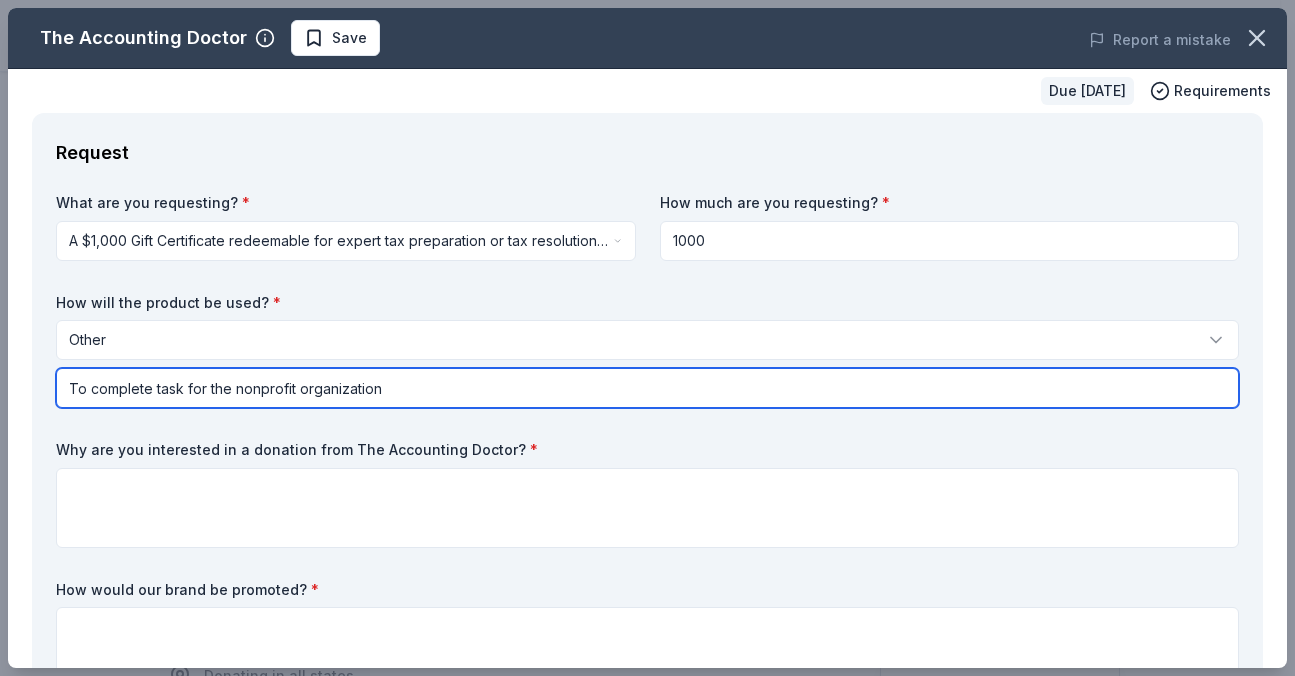 type on "To complete task for the nonprofit organization" 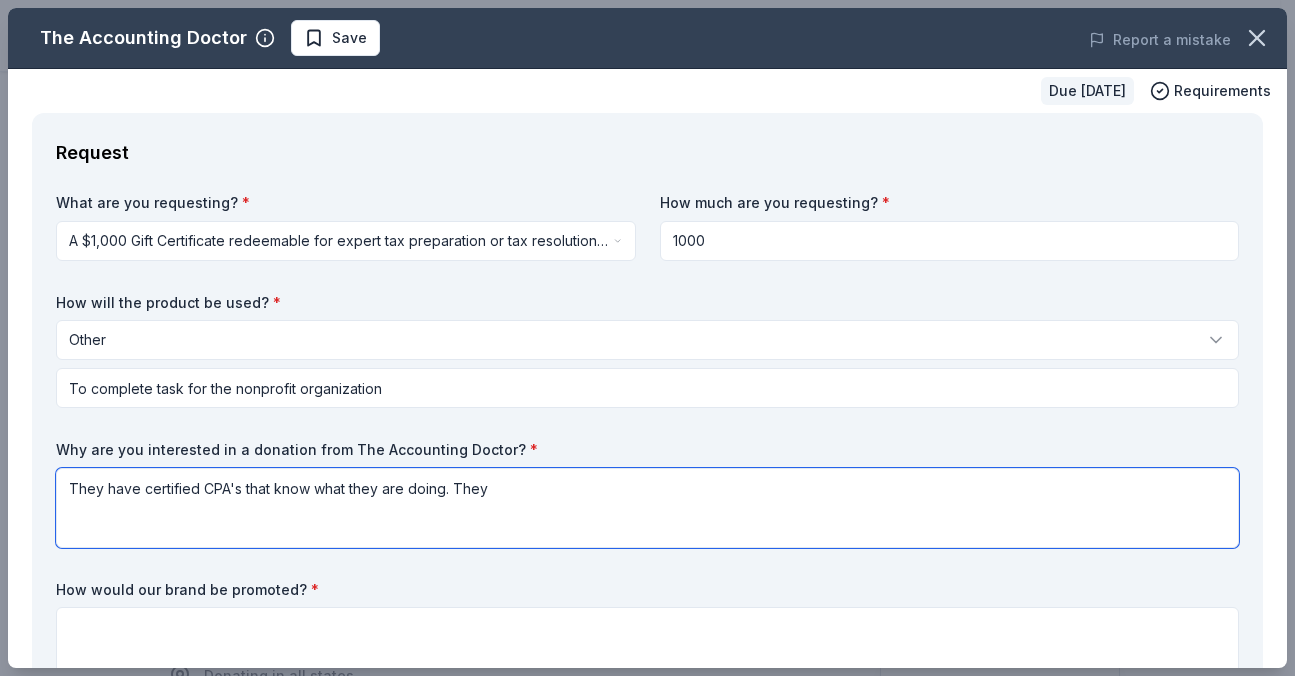 click on "They have certified CPA's that know what they are doing. They" at bounding box center (647, 508) 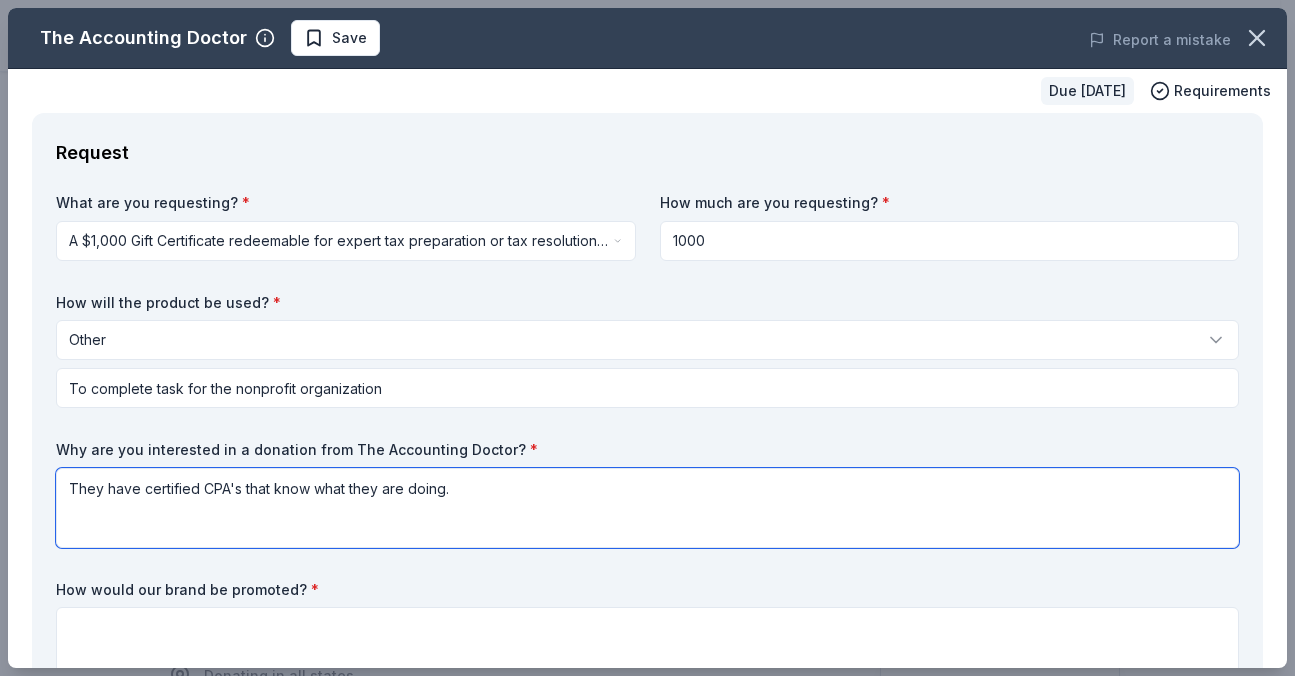 type on "They have certified CPA's that know what they are doing." 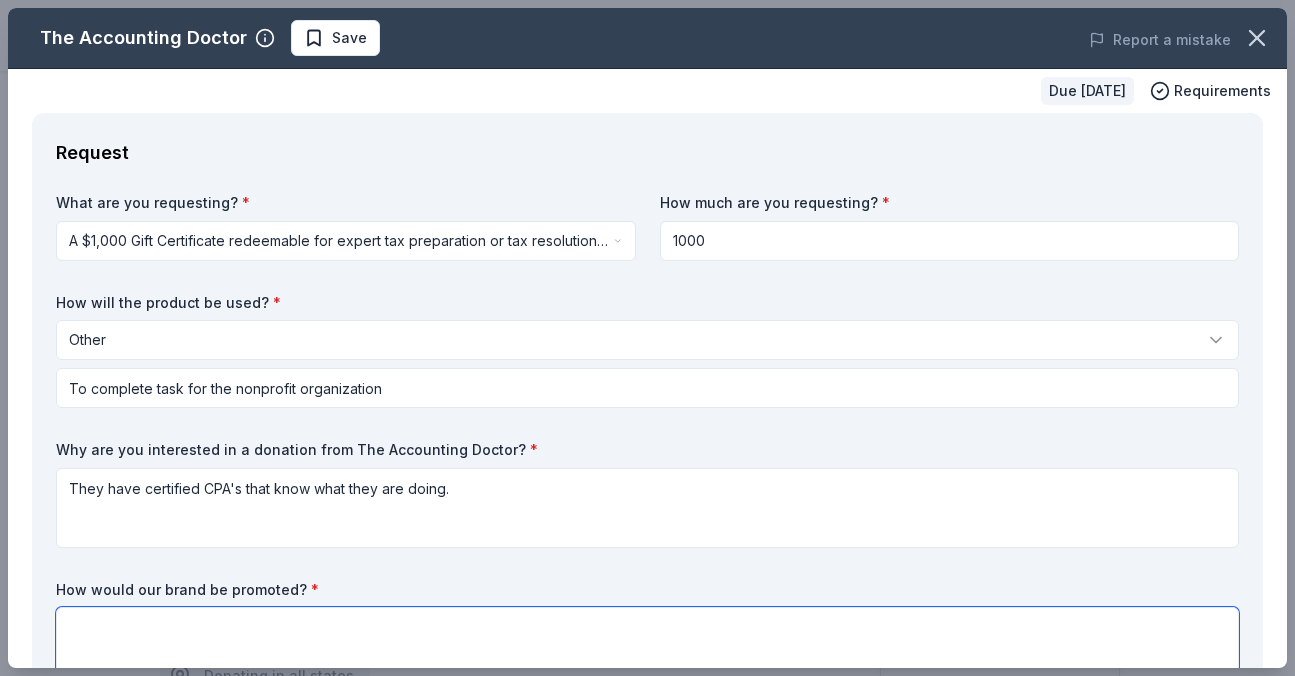 click at bounding box center (647, 647) 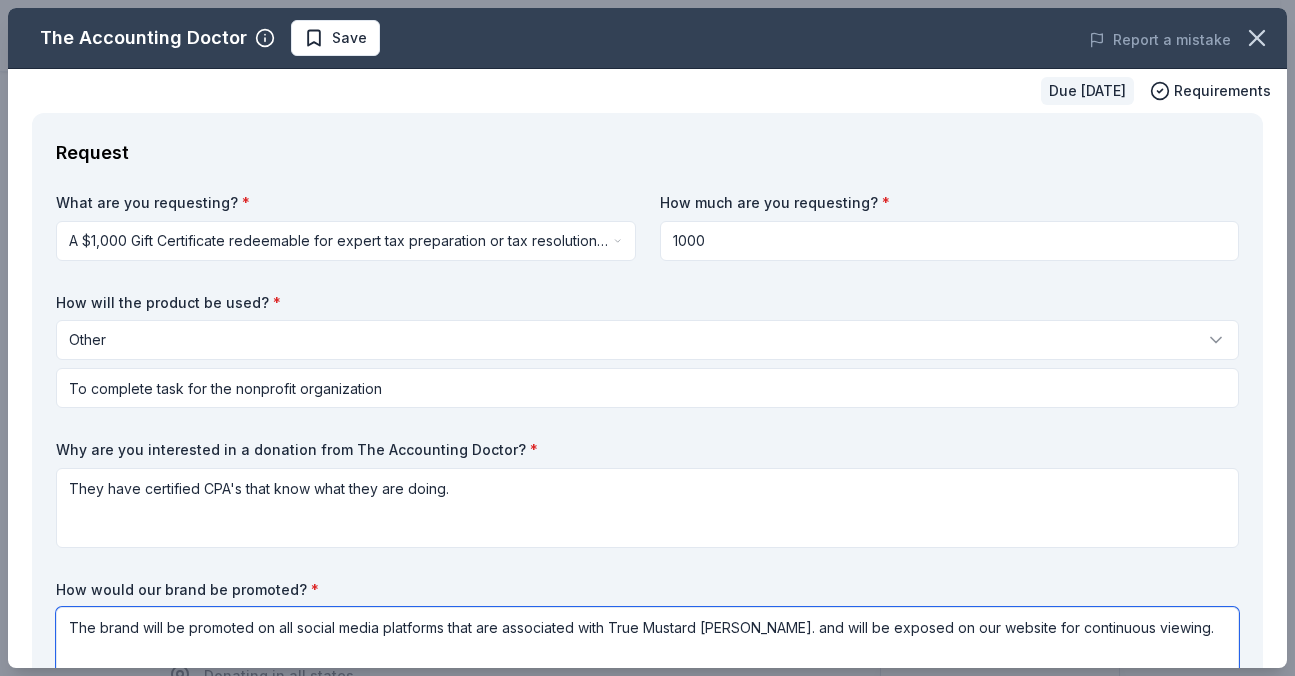 type on "The brand will be promoted on all social media platforms that are associated with True Mustard [PERSON_NAME]. and will be exposed on our website for continuous viewing." 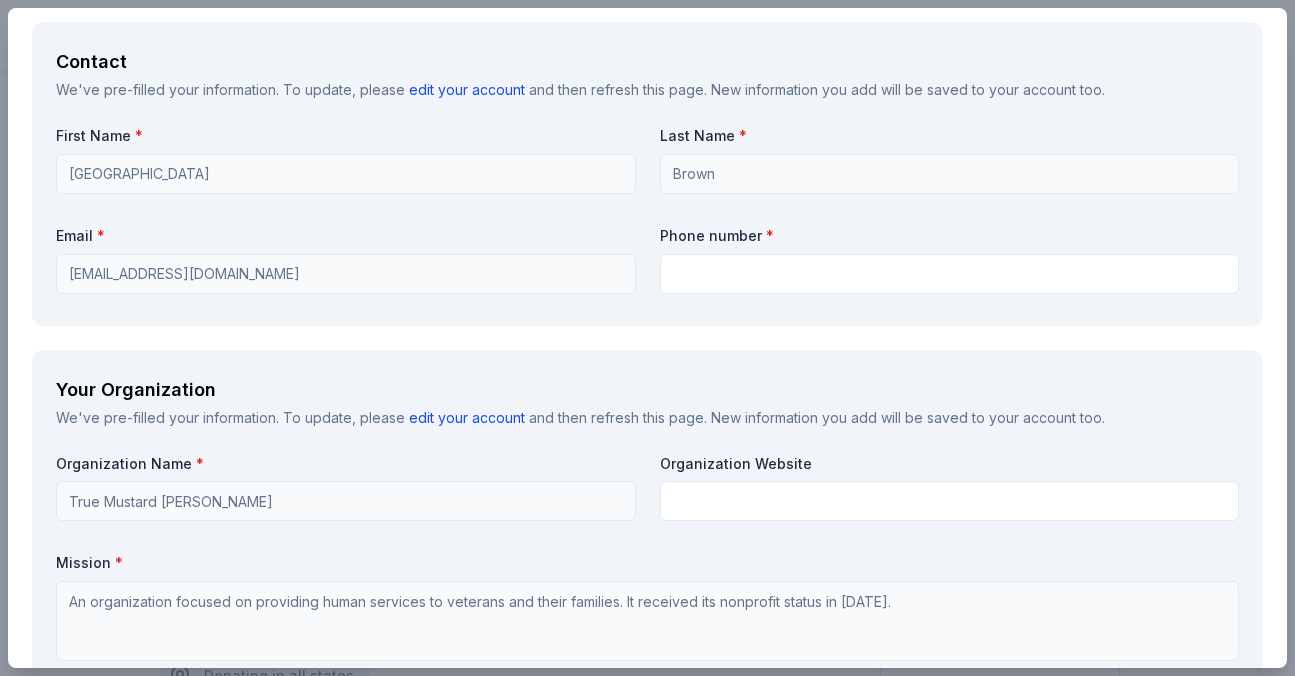 scroll, scrollTop: 1395, scrollLeft: 0, axis: vertical 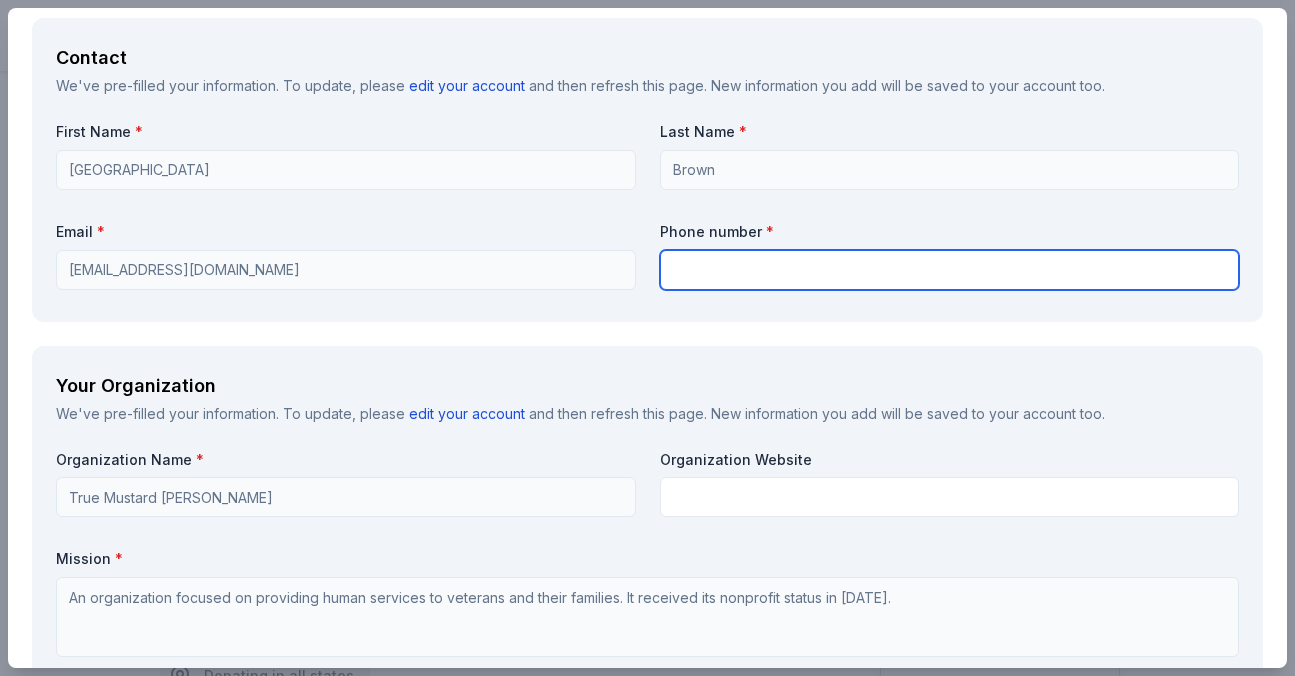 click at bounding box center (950, 270) 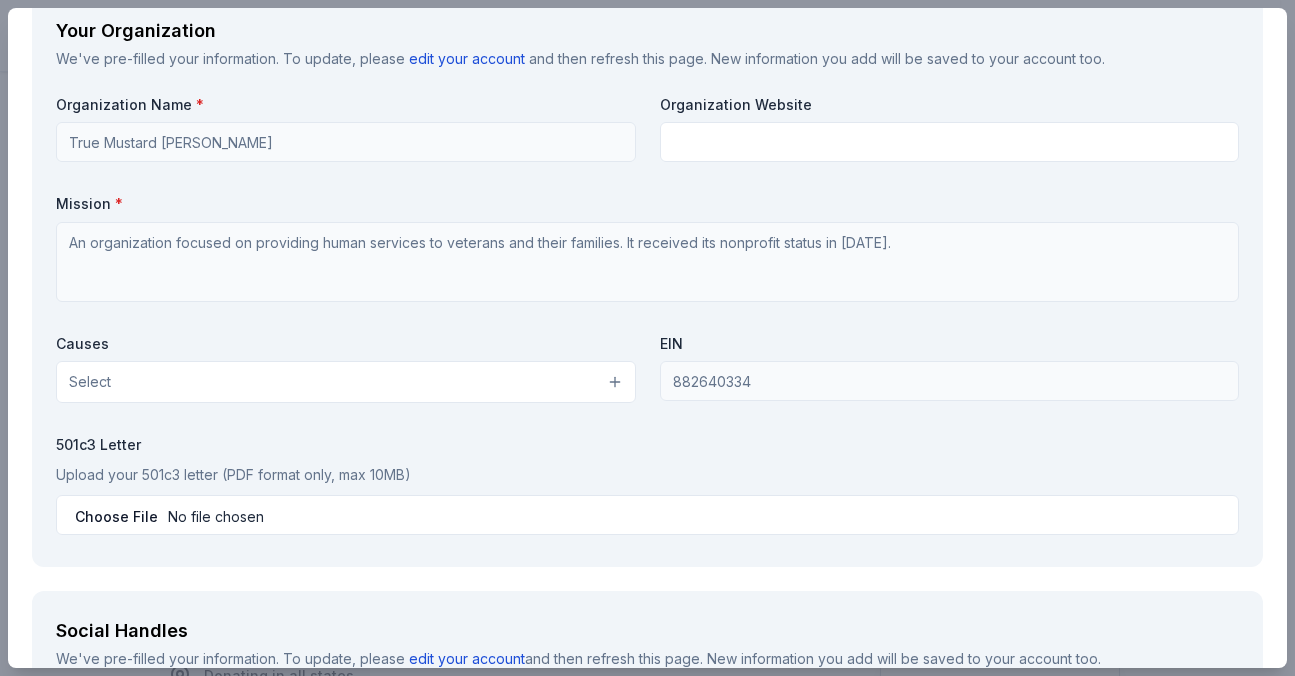 scroll, scrollTop: 1770, scrollLeft: 0, axis: vertical 